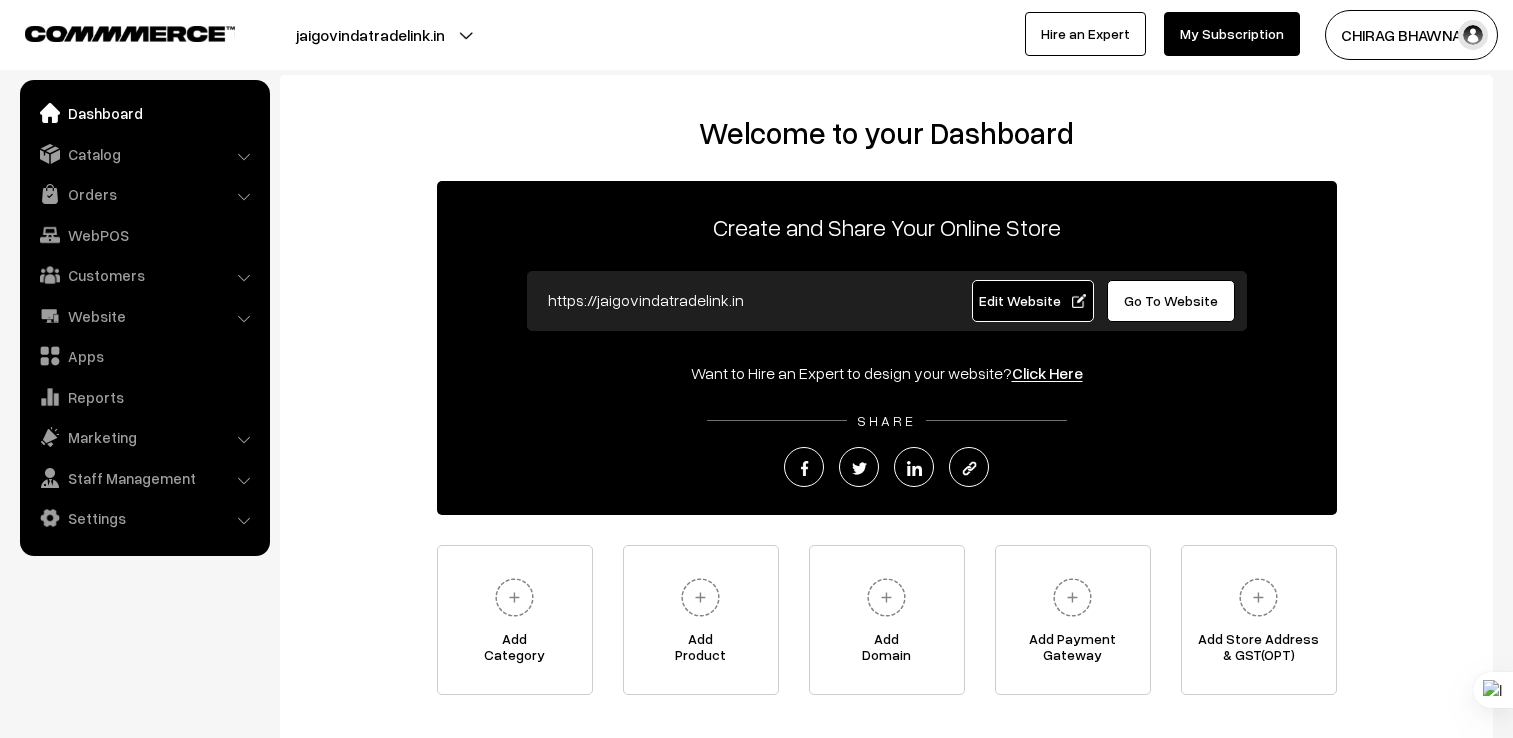 scroll, scrollTop: 0, scrollLeft: 0, axis: both 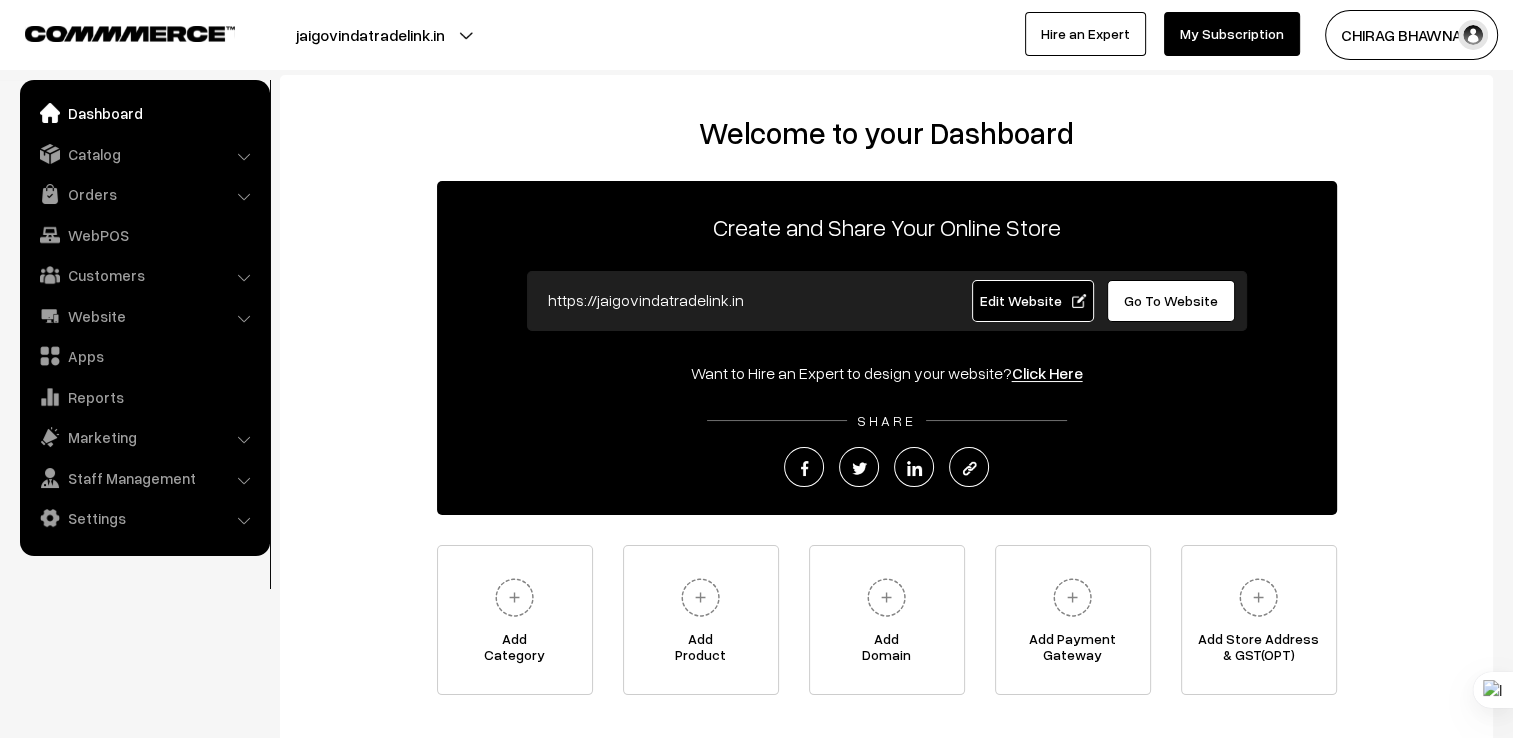 click on "Dashboard" at bounding box center [144, 113] 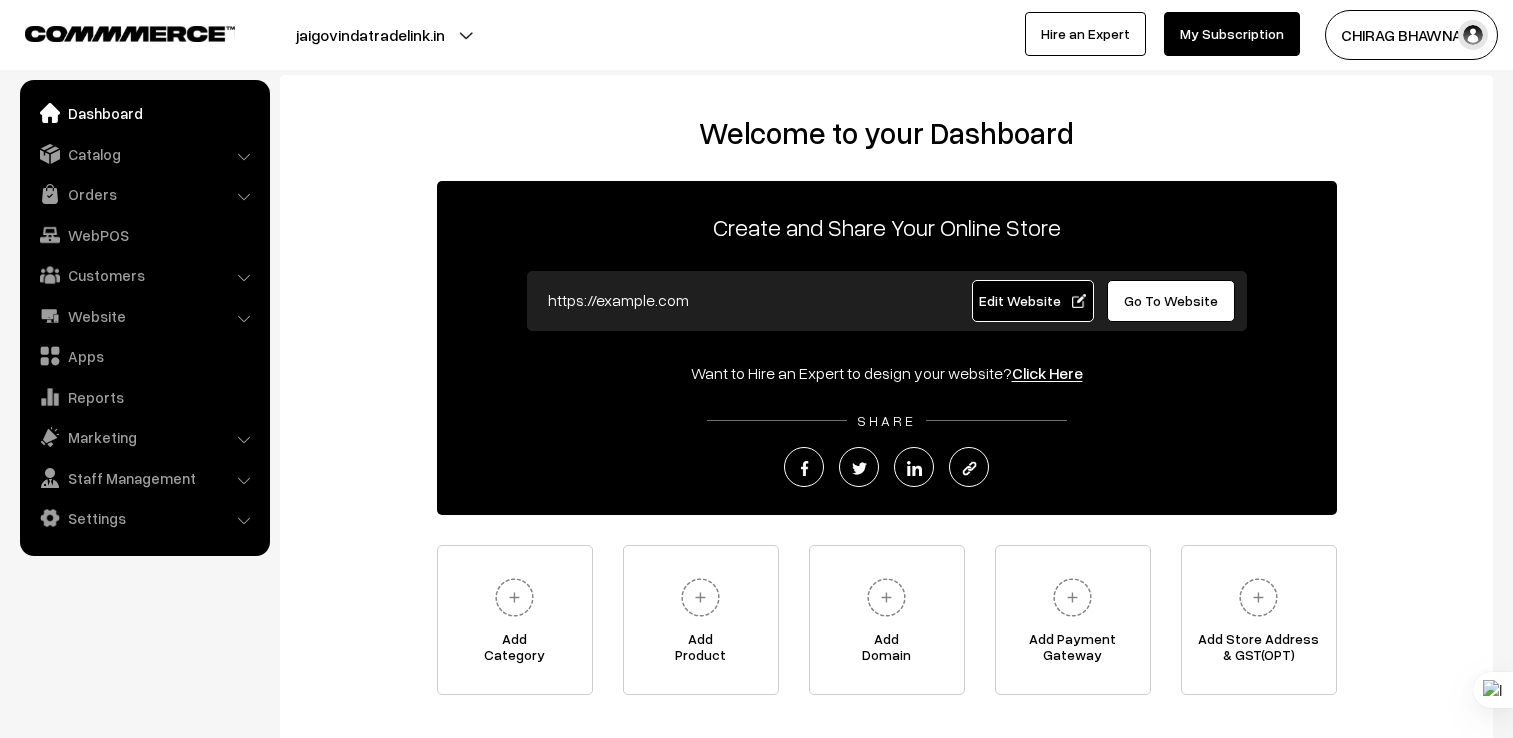 scroll, scrollTop: 0, scrollLeft: 0, axis: both 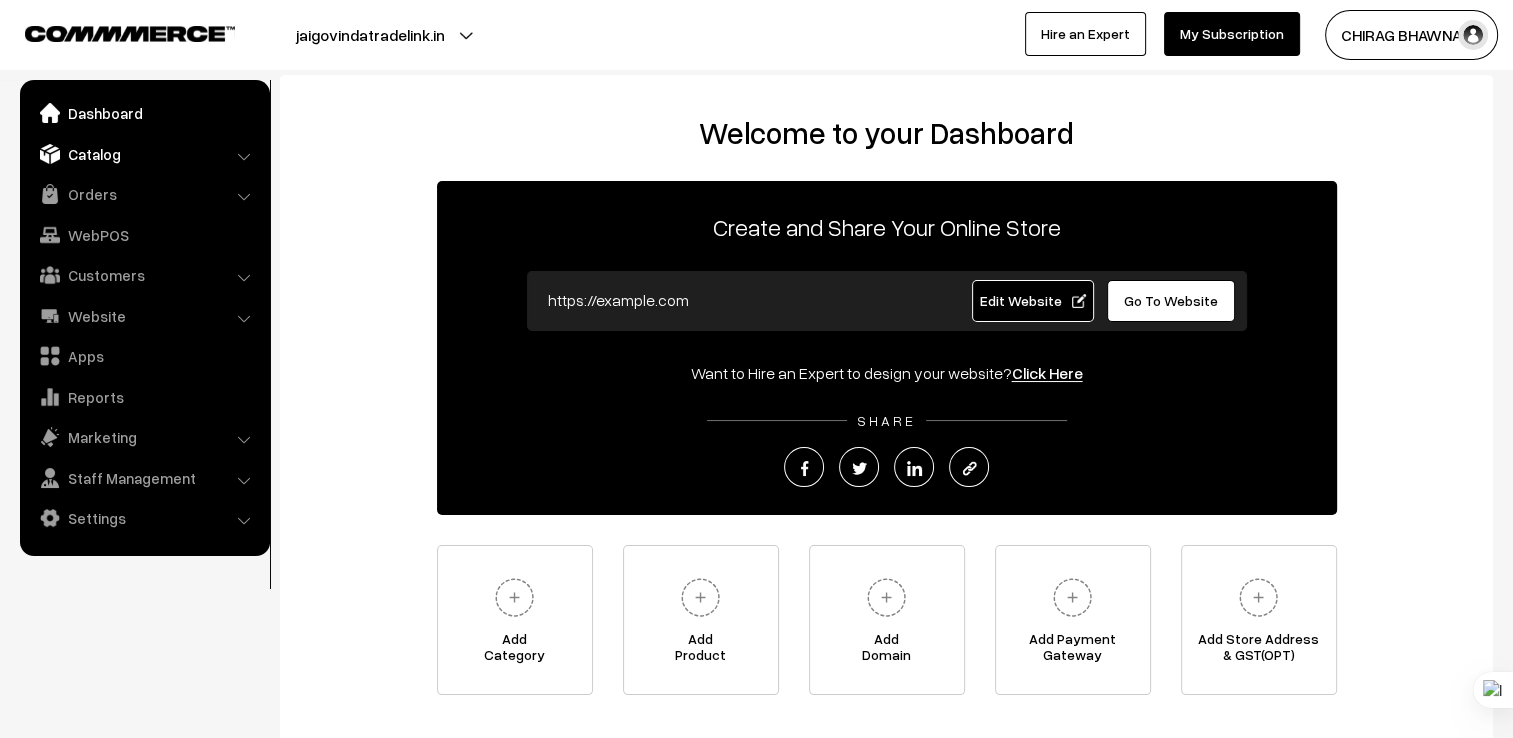 click on "Catalog" at bounding box center [144, 154] 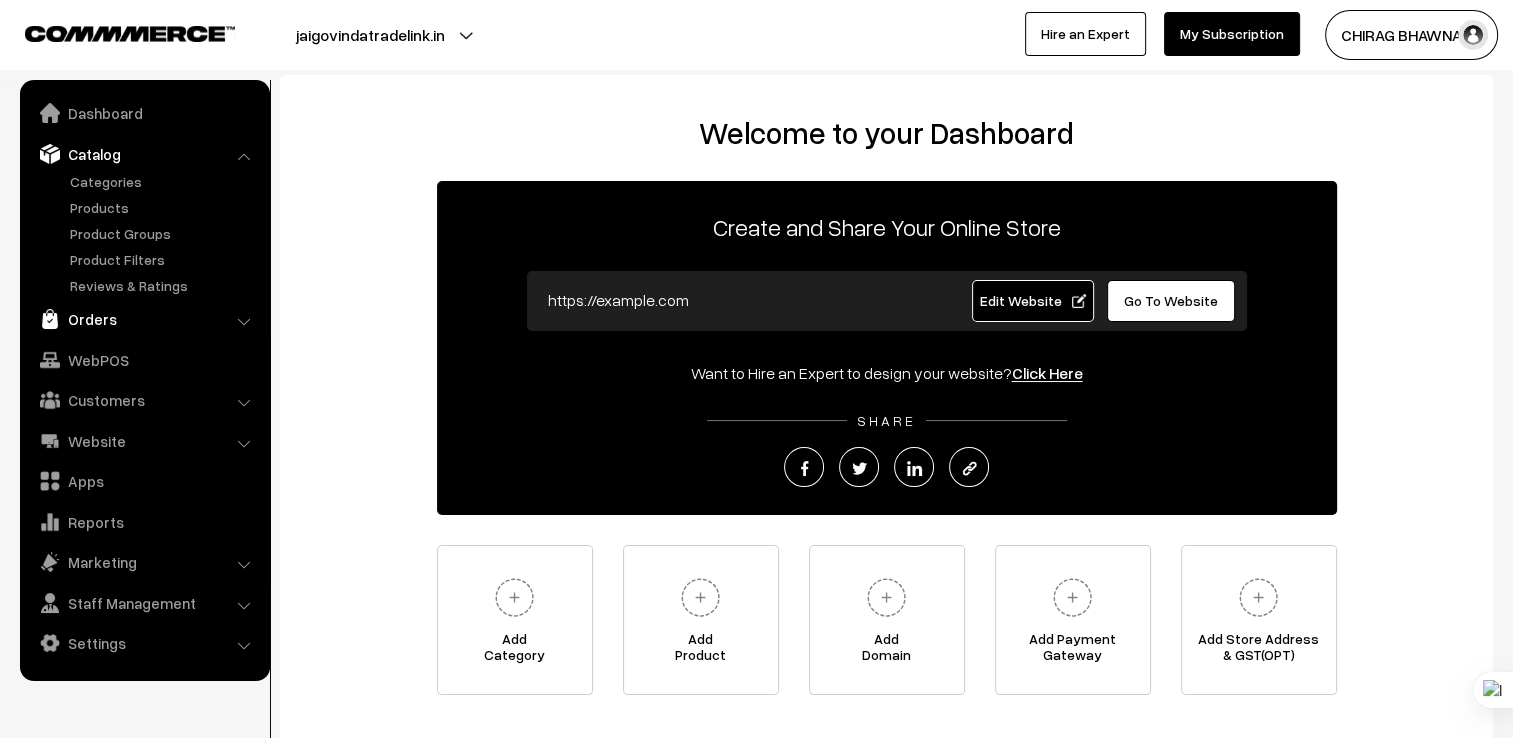 click on "Orders" at bounding box center (144, 319) 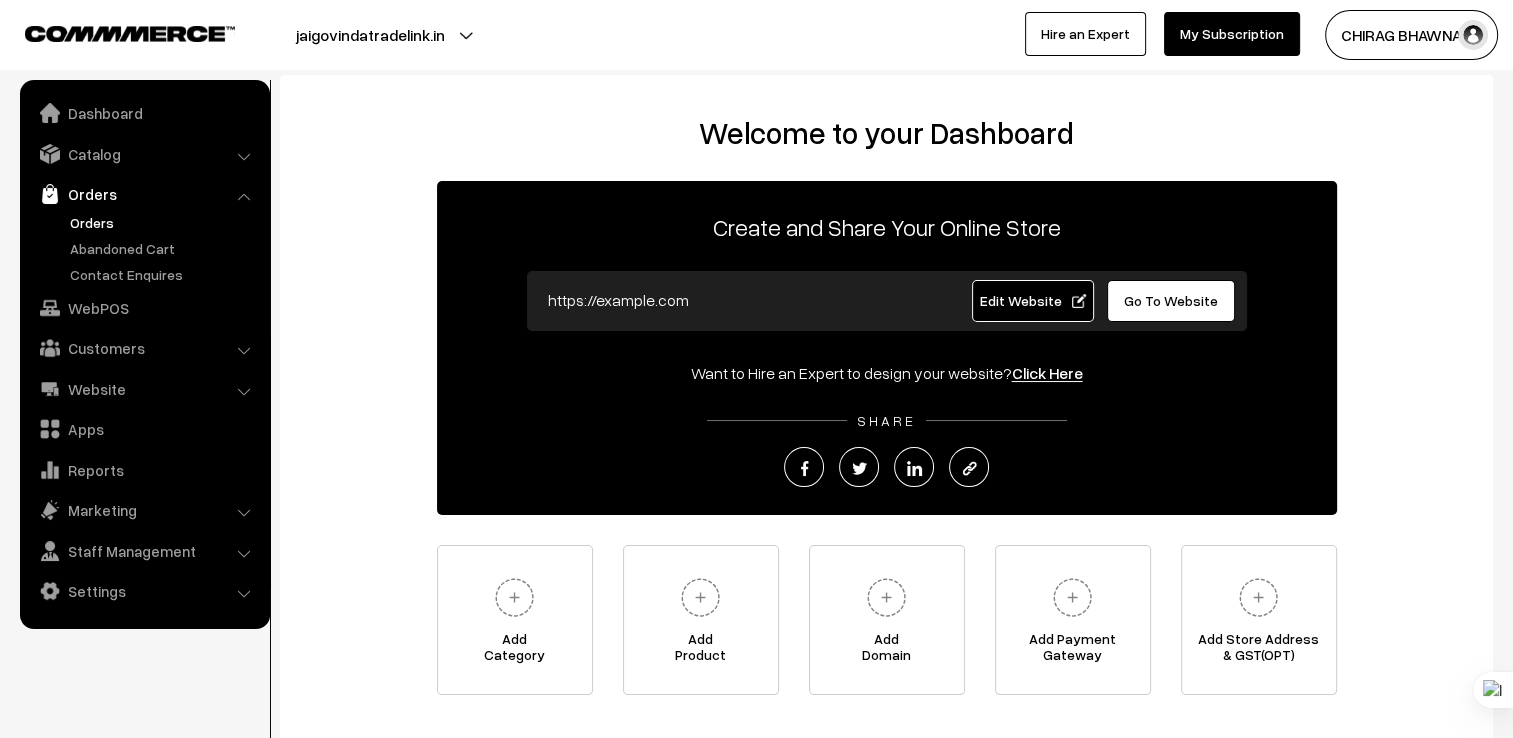 click on "Orders" at bounding box center [164, 222] 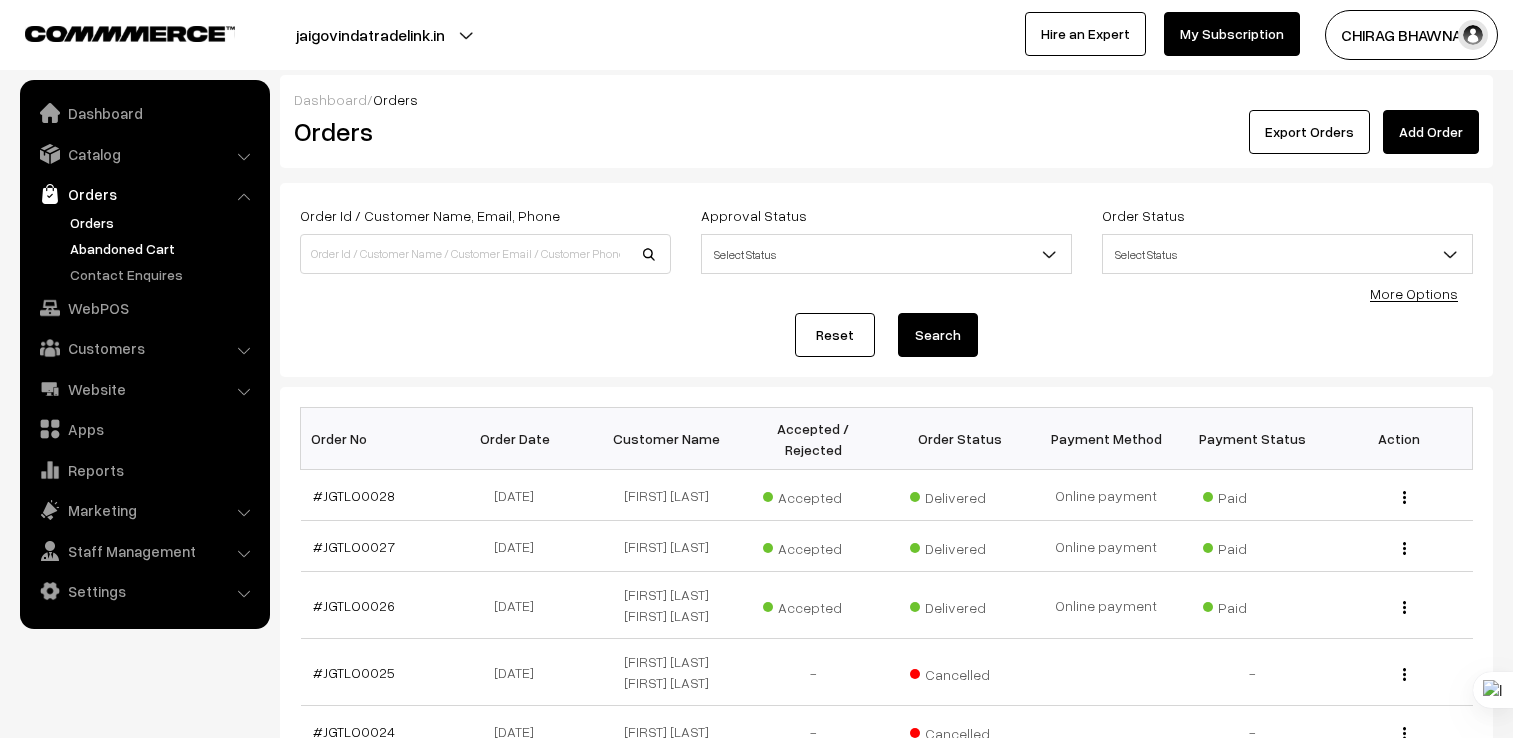 scroll, scrollTop: 0, scrollLeft: 0, axis: both 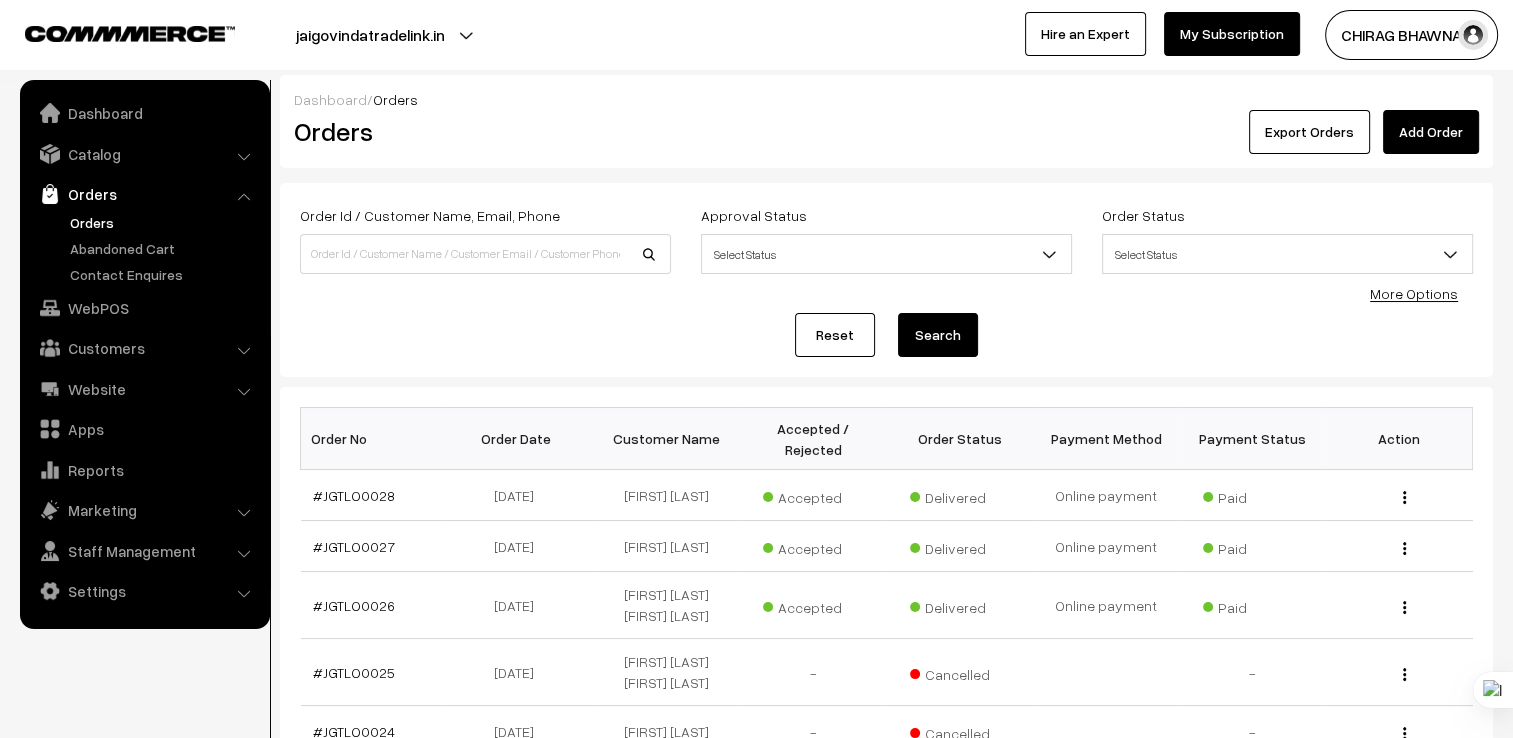 click on "Orders" at bounding box center [145, 248] 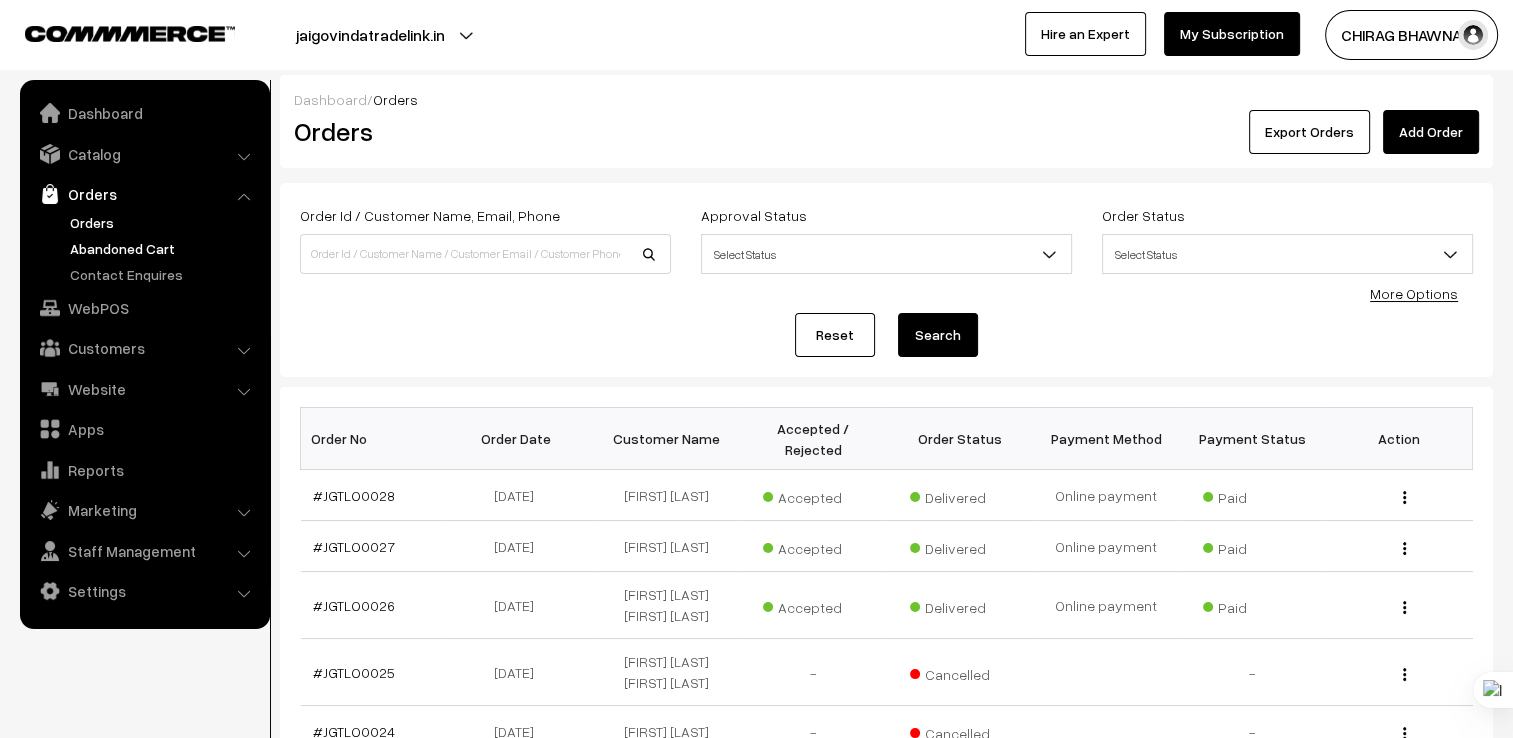 click on "Abandoned Cart" at bounding box center [164, 248] 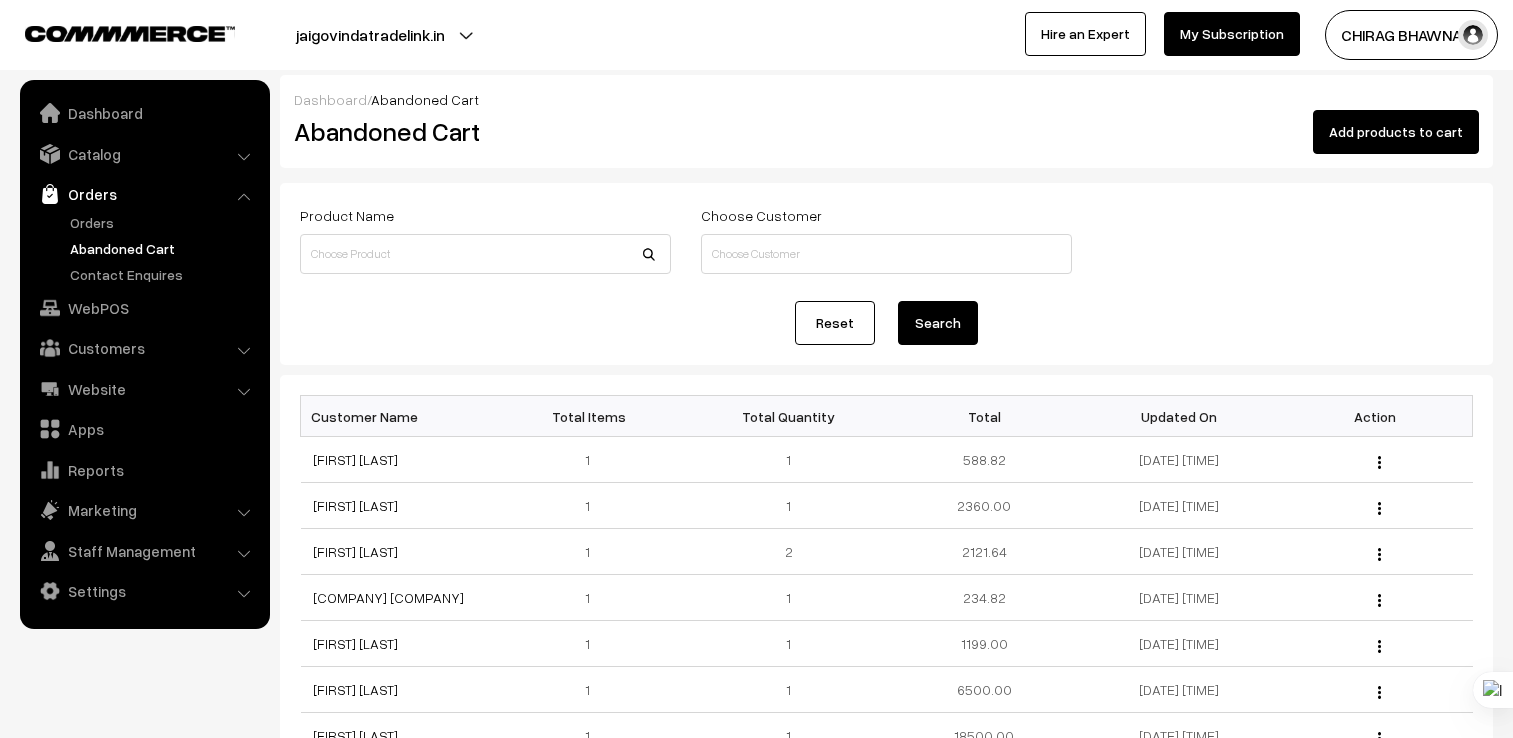 scroll, scrollTop: 0, scrollLeft: 0, axis: both 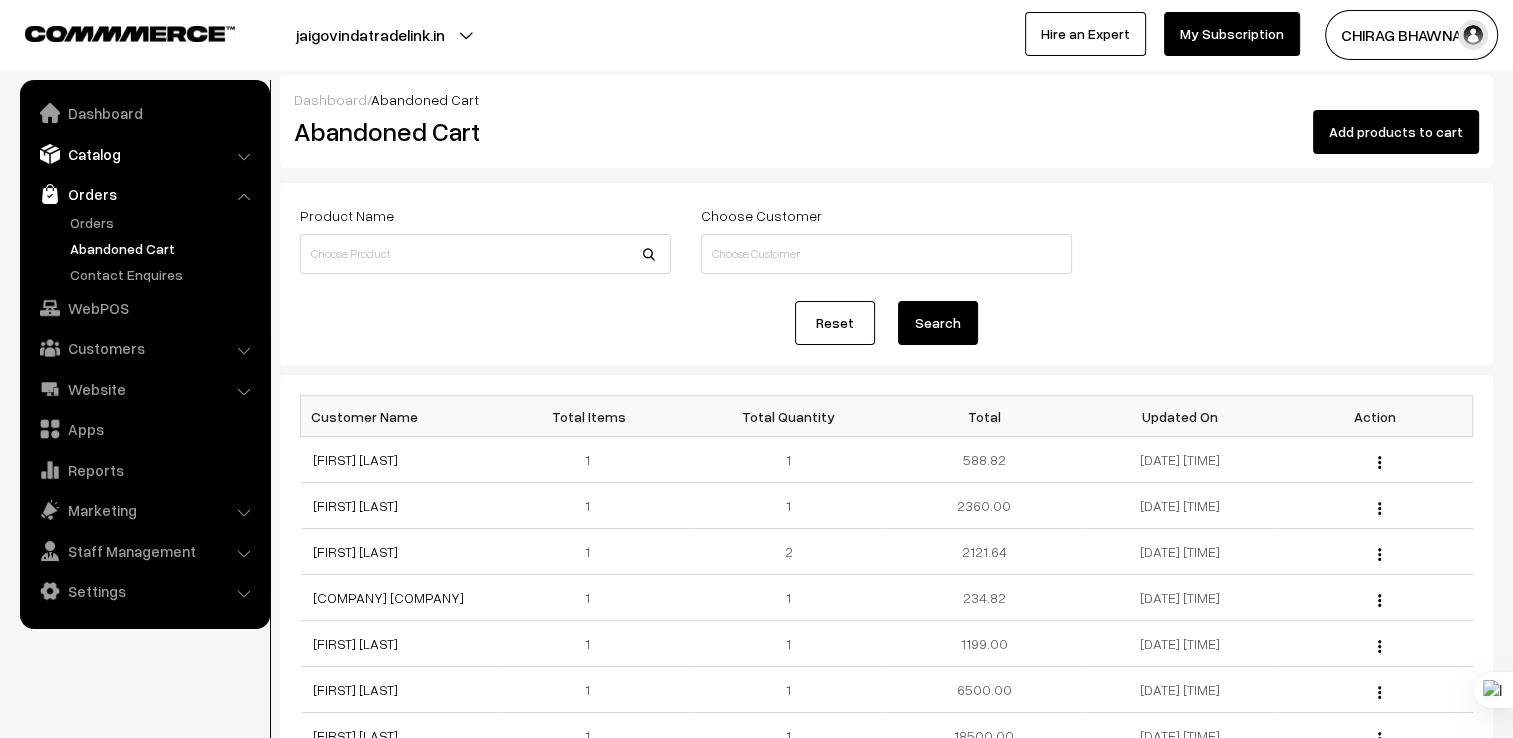 click on "Catalog" at bounding box center [144, 154] 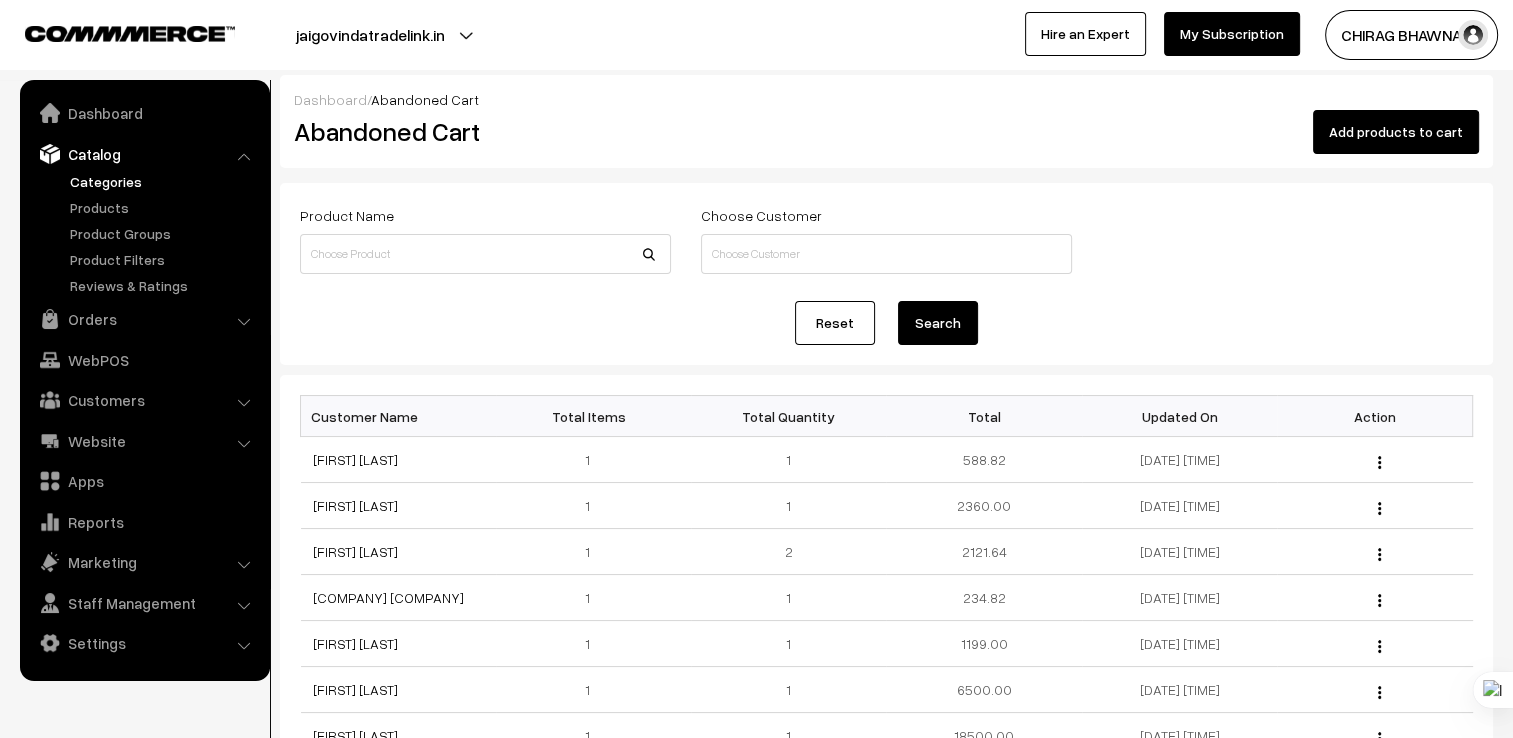 click on "Categories" at bounding box center [164, 181] 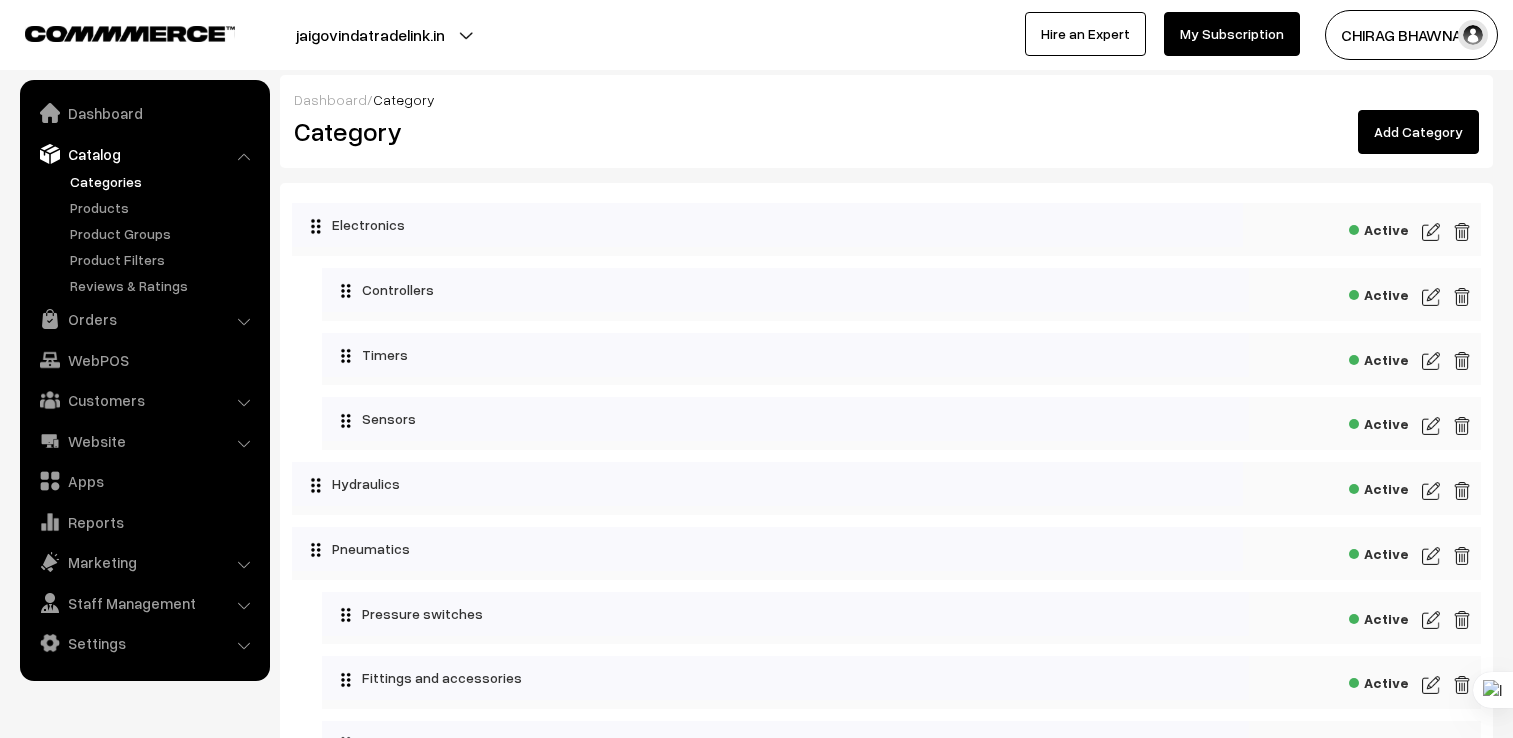 scroll, scrollTop: 0, scrollLeft: 0, axis: both 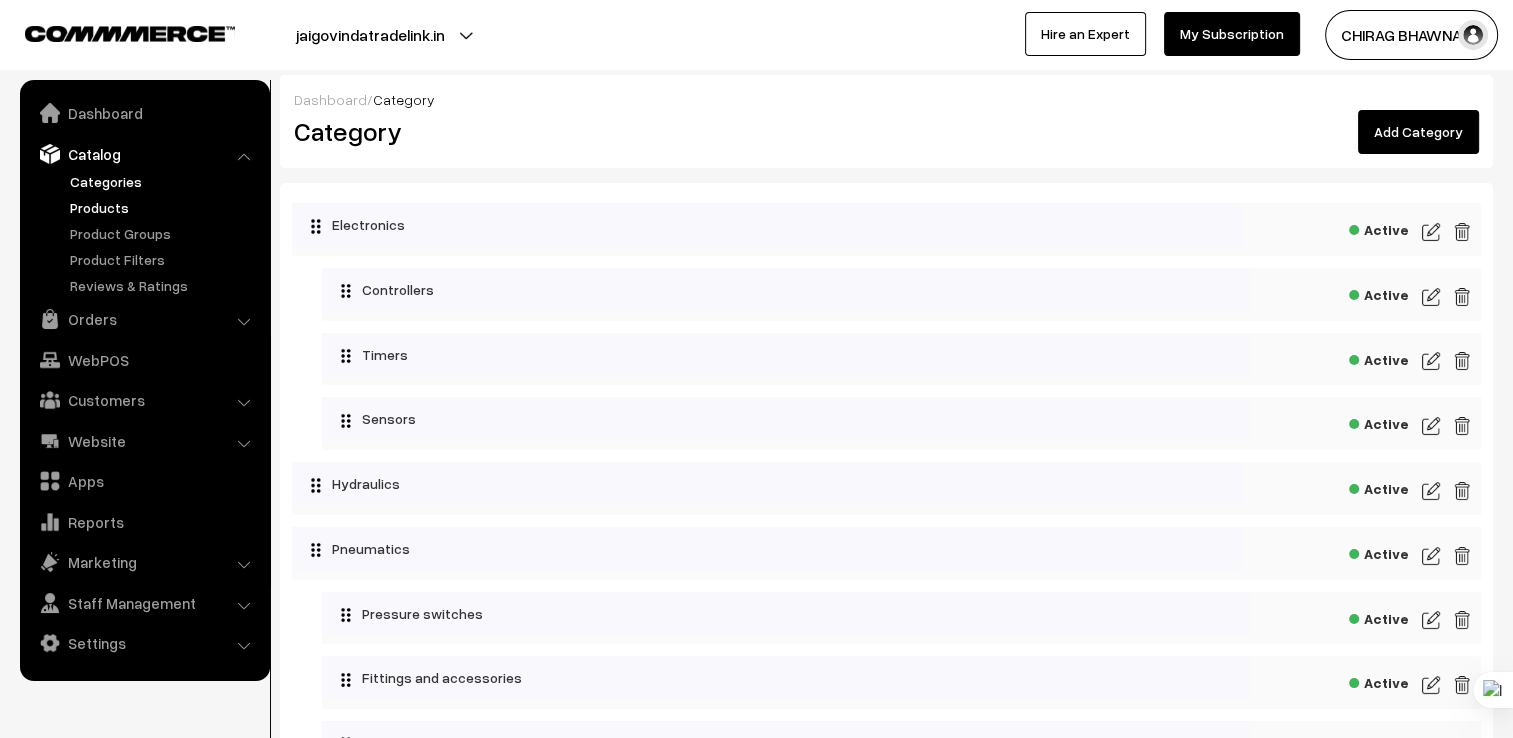 click on "Products" at bounding box center (164, 207) 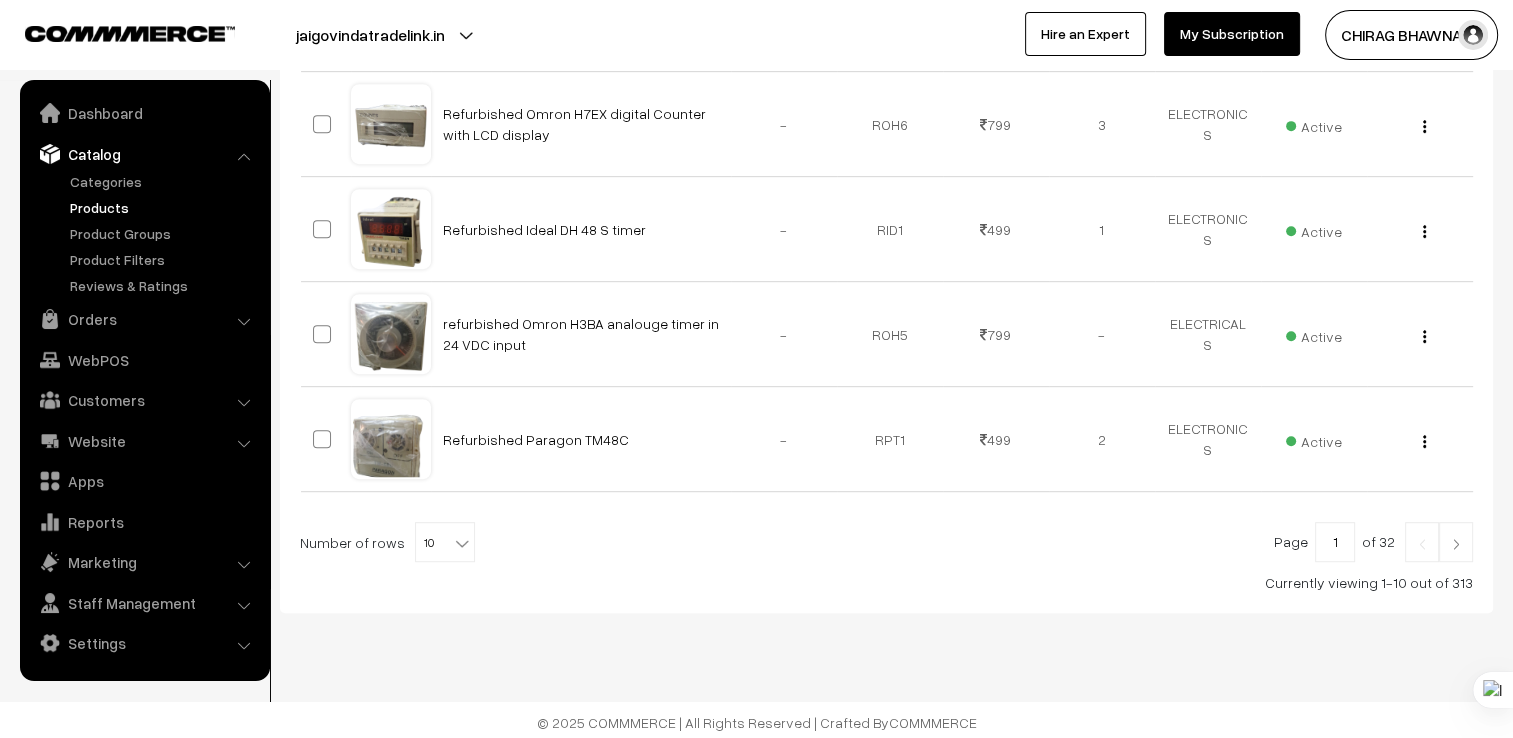 scroll, scrollTop: 1008, scrollLeft: 0, axis: vertical 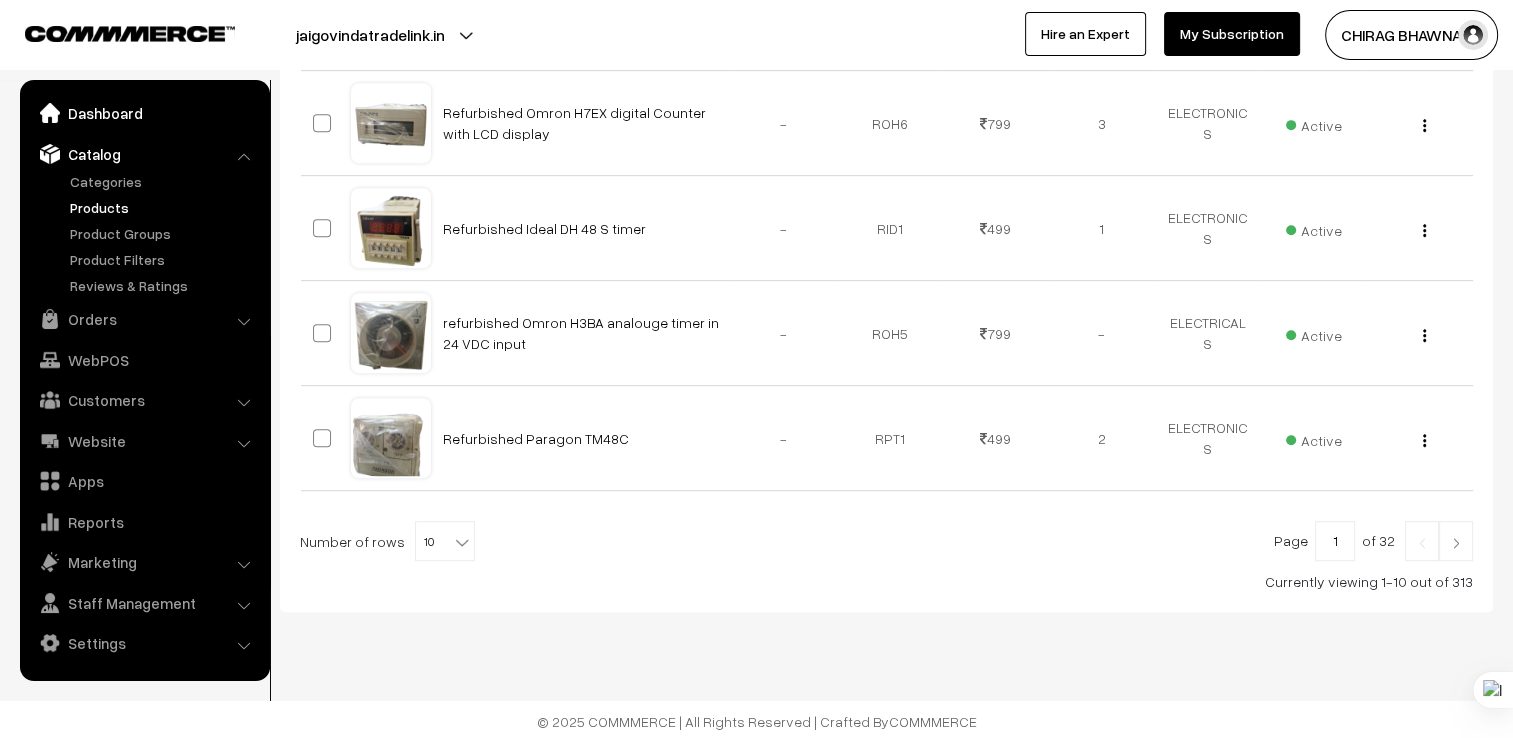 click on "Dashboard" at bounding box center (144, 113) 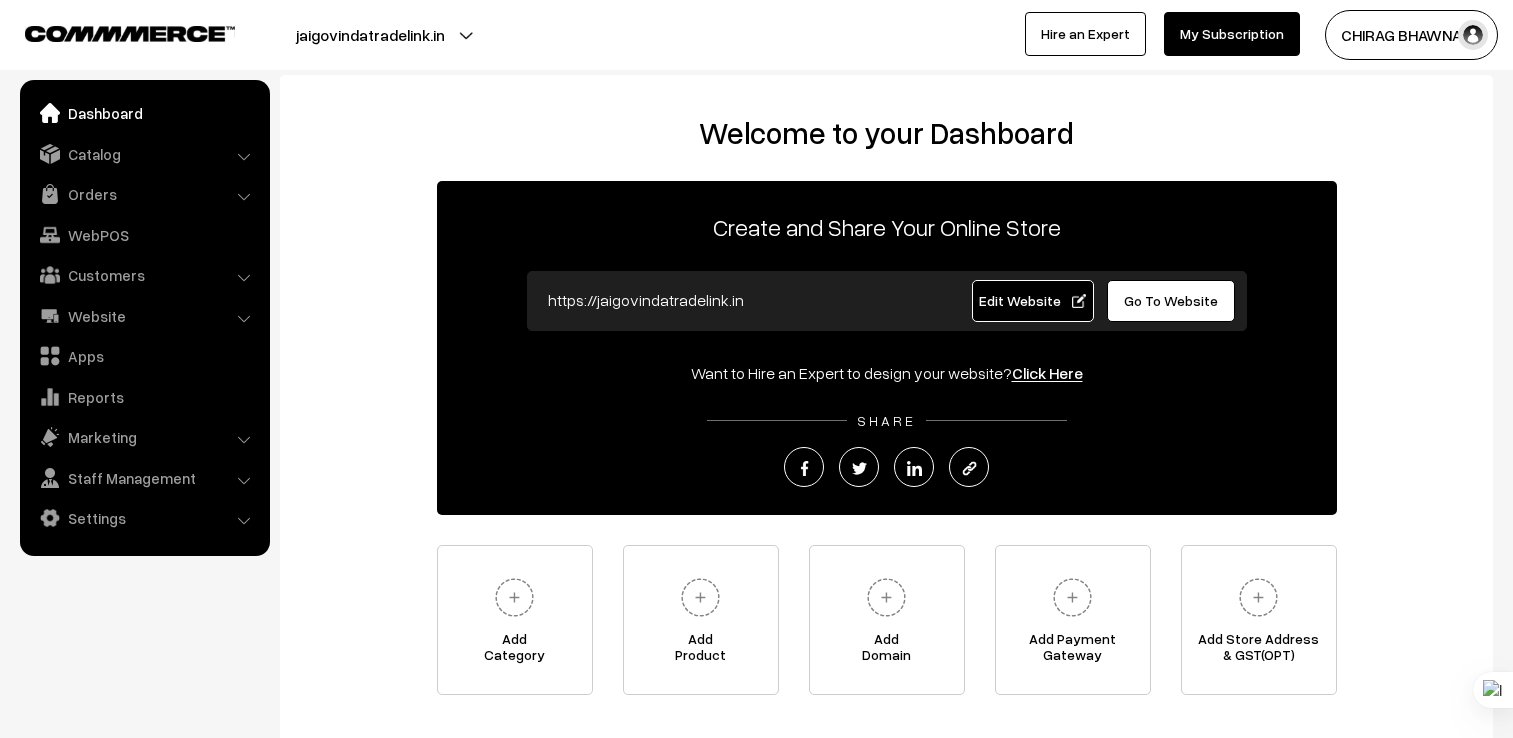 scroll, scrollTop: 0, scrollLeft: 0, axis: both 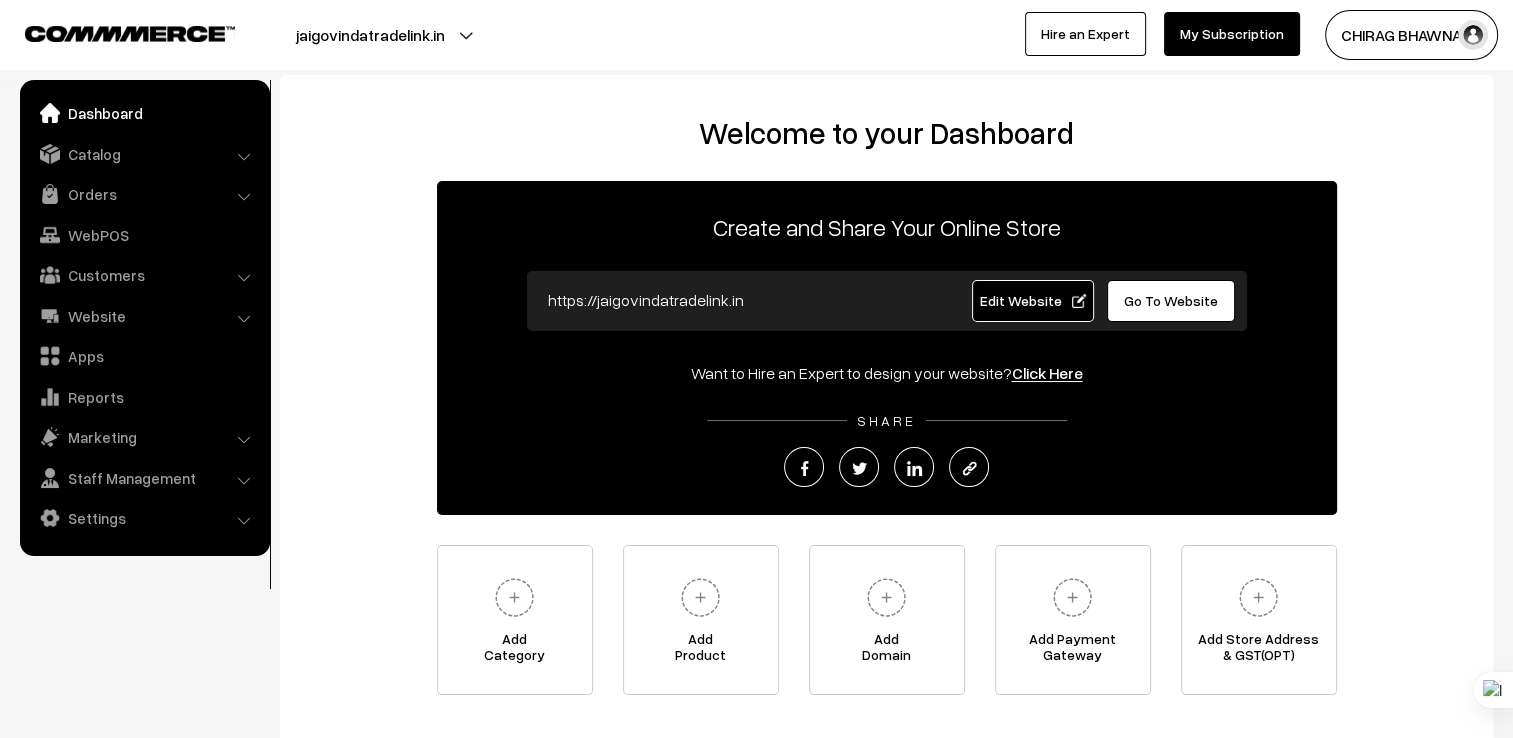 click on "Edit Website" at bounding box center [1032, 300] 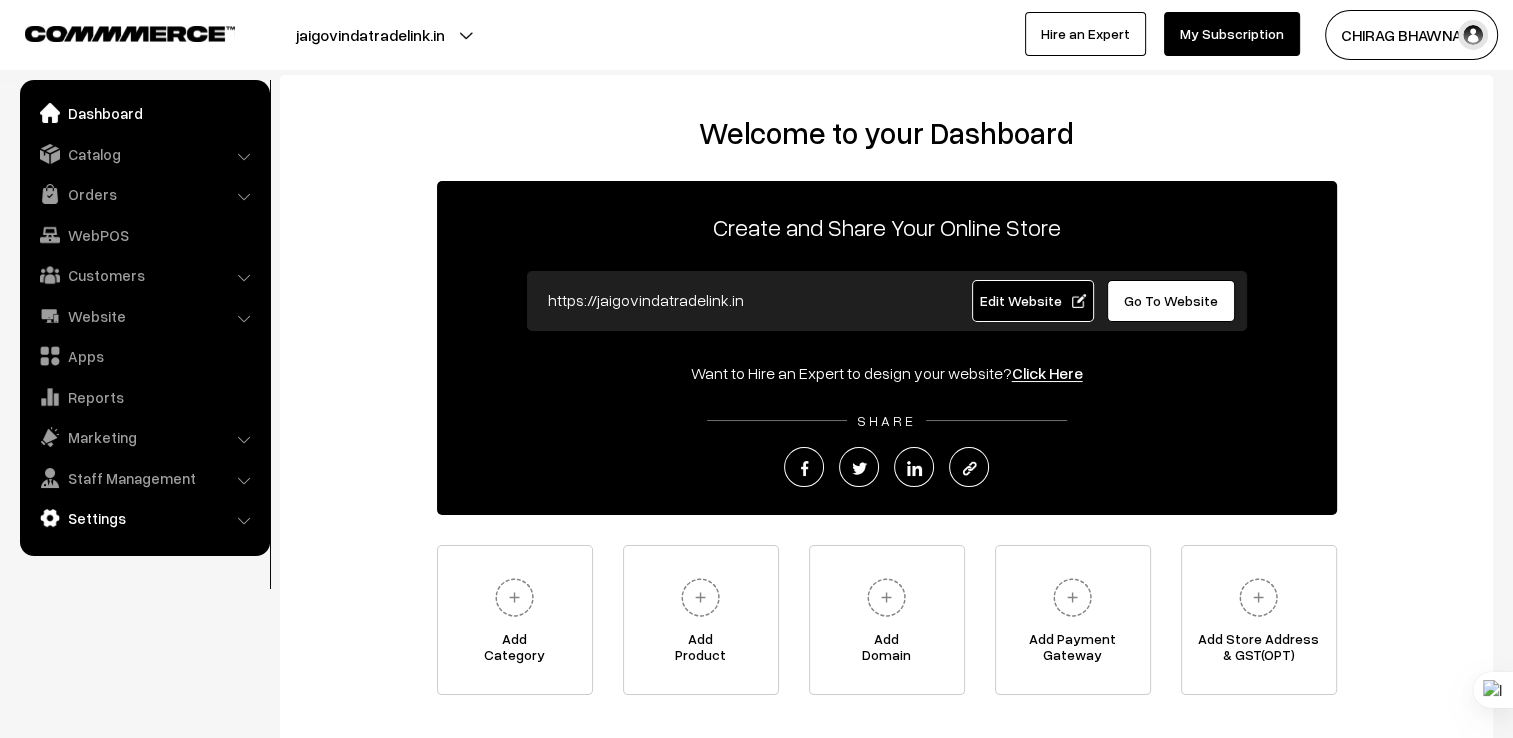 click on "Settings" at bounding box center [144, 518] 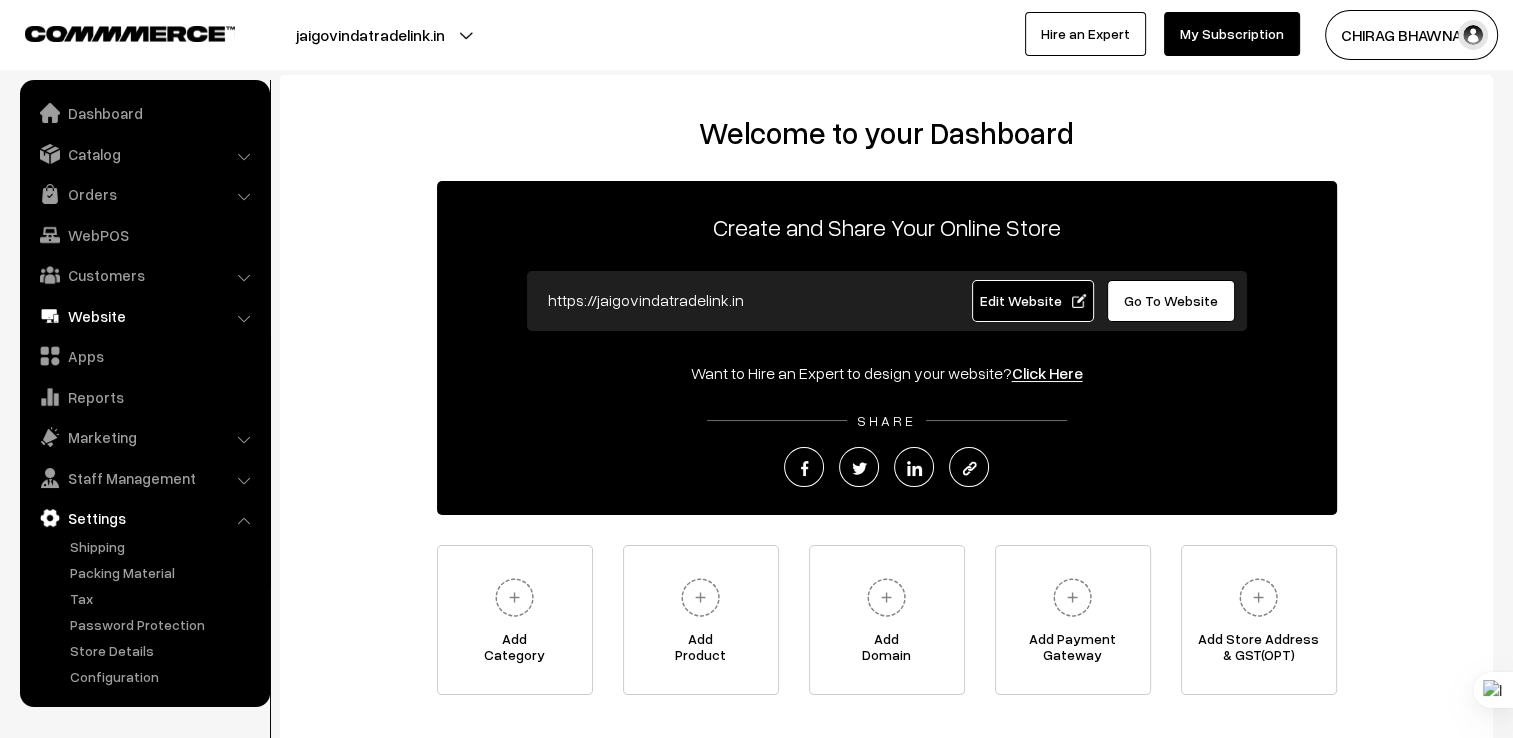 click on "Website" at bounding box center [144, 316] 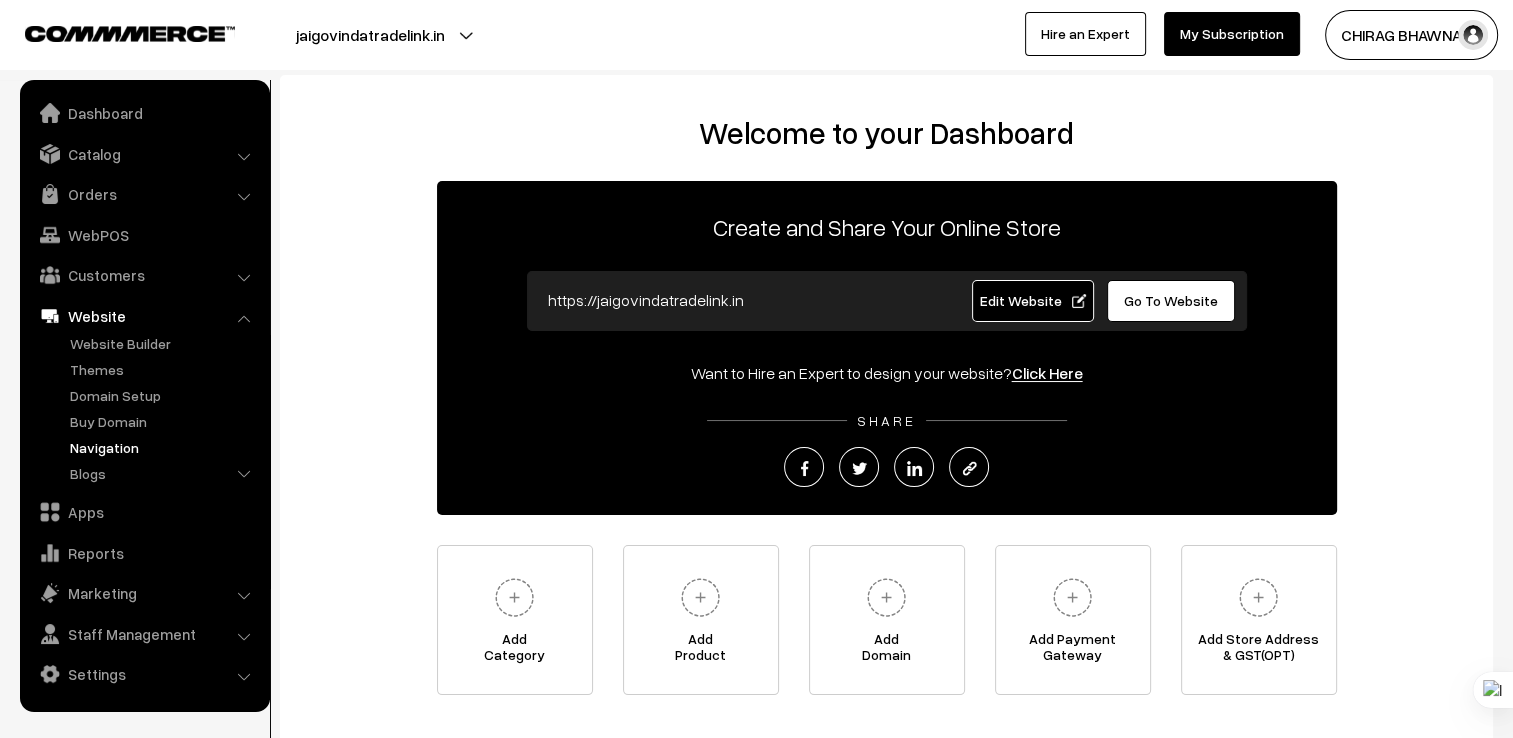 click on "Navigation" at bounding box center (164, 447) 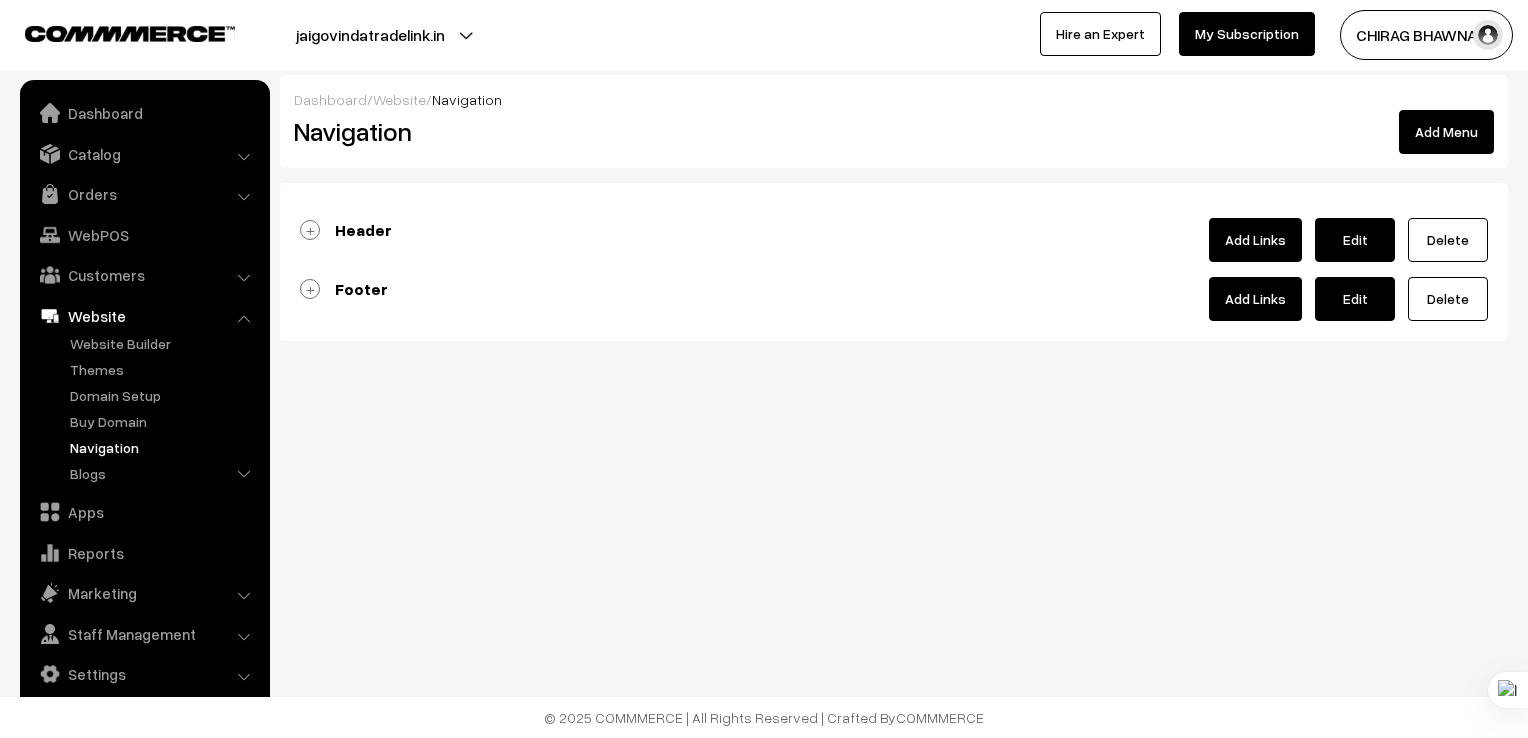 scroll, scrollTop: 0, scrollLeft: 0, axis: both 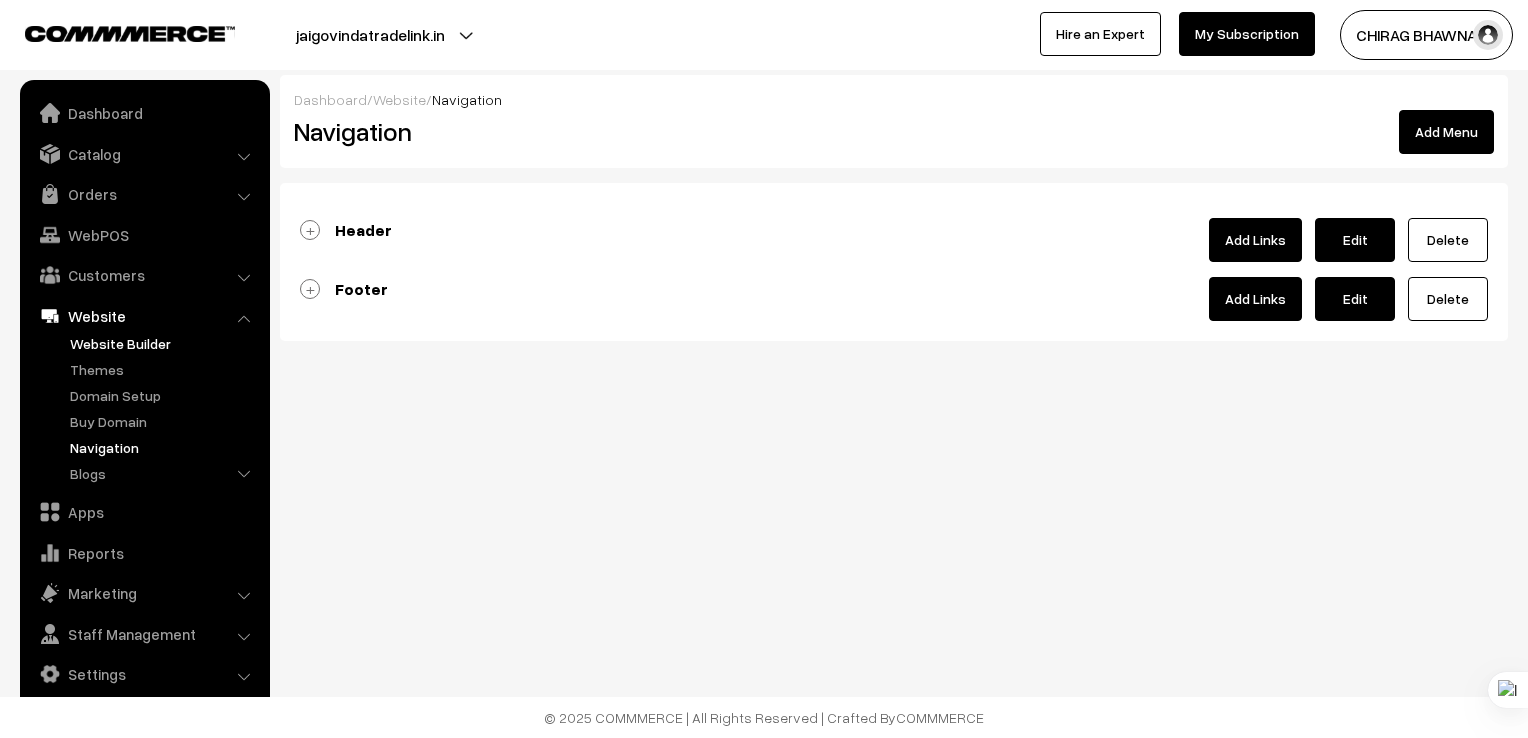 click on "Website Builder" at bounding box center [164, 343] 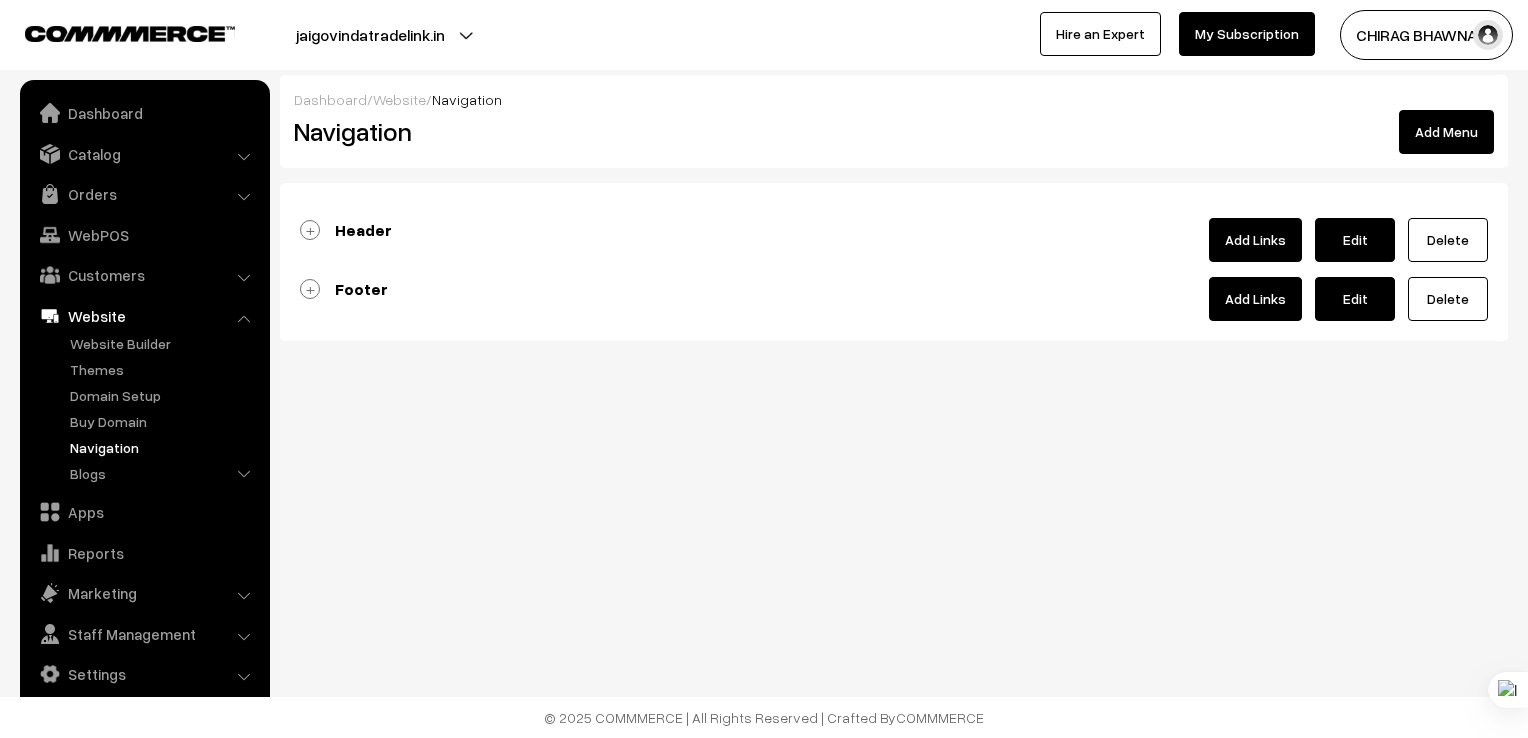 scroll, scrollTop: 0, scrollLeft: 0, axis: both 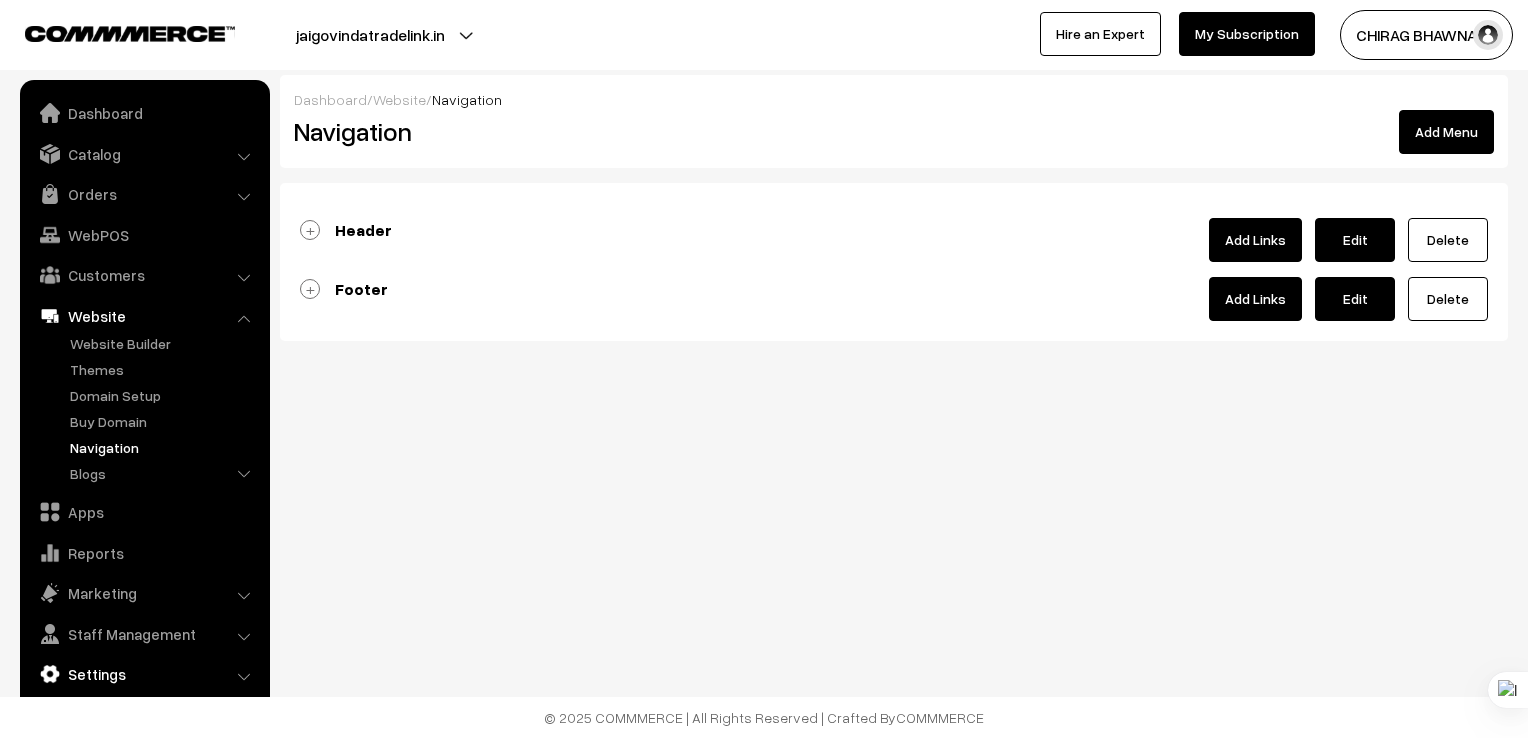 click on "Settings" at bounding box center (144, 674) 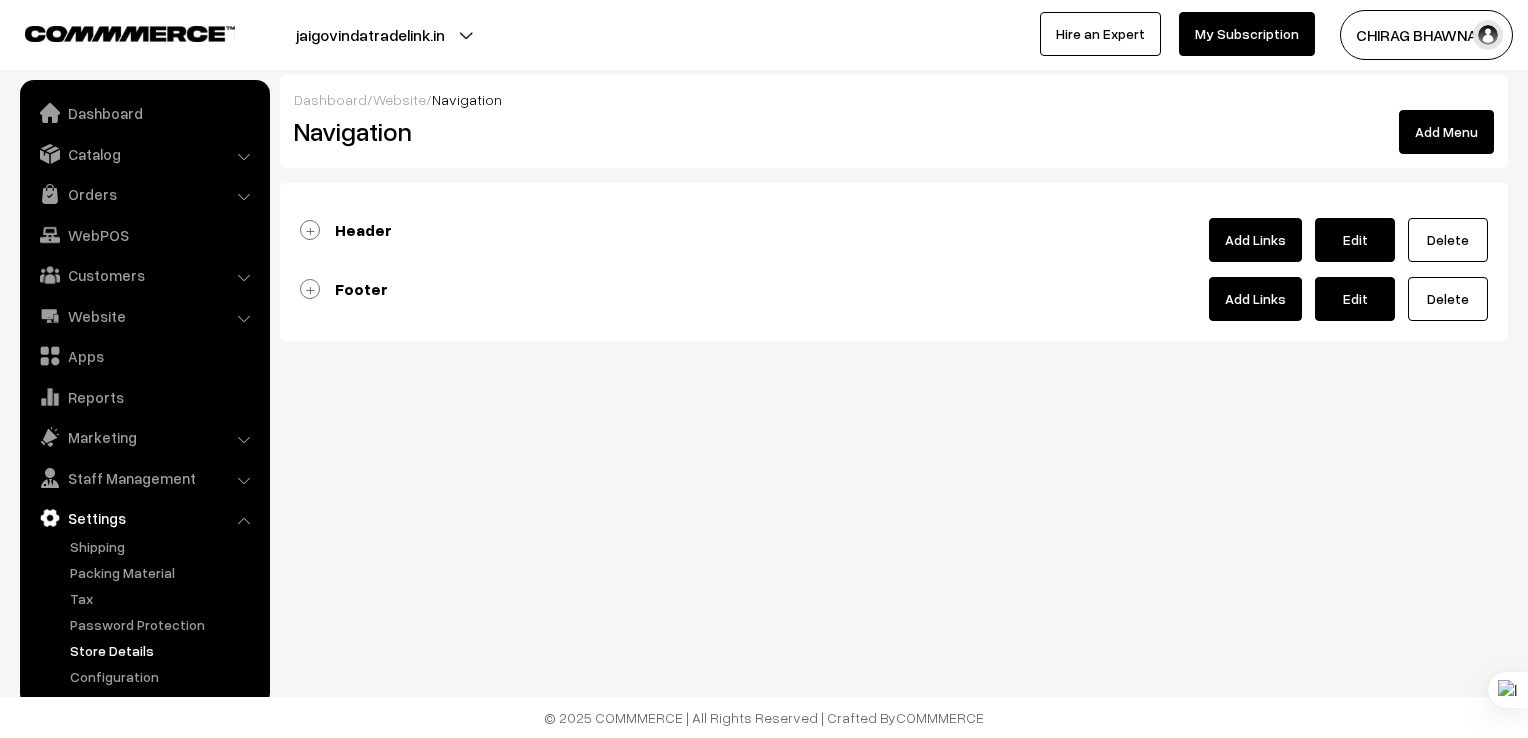click on "Store Details" at bounding box center (164, 650) 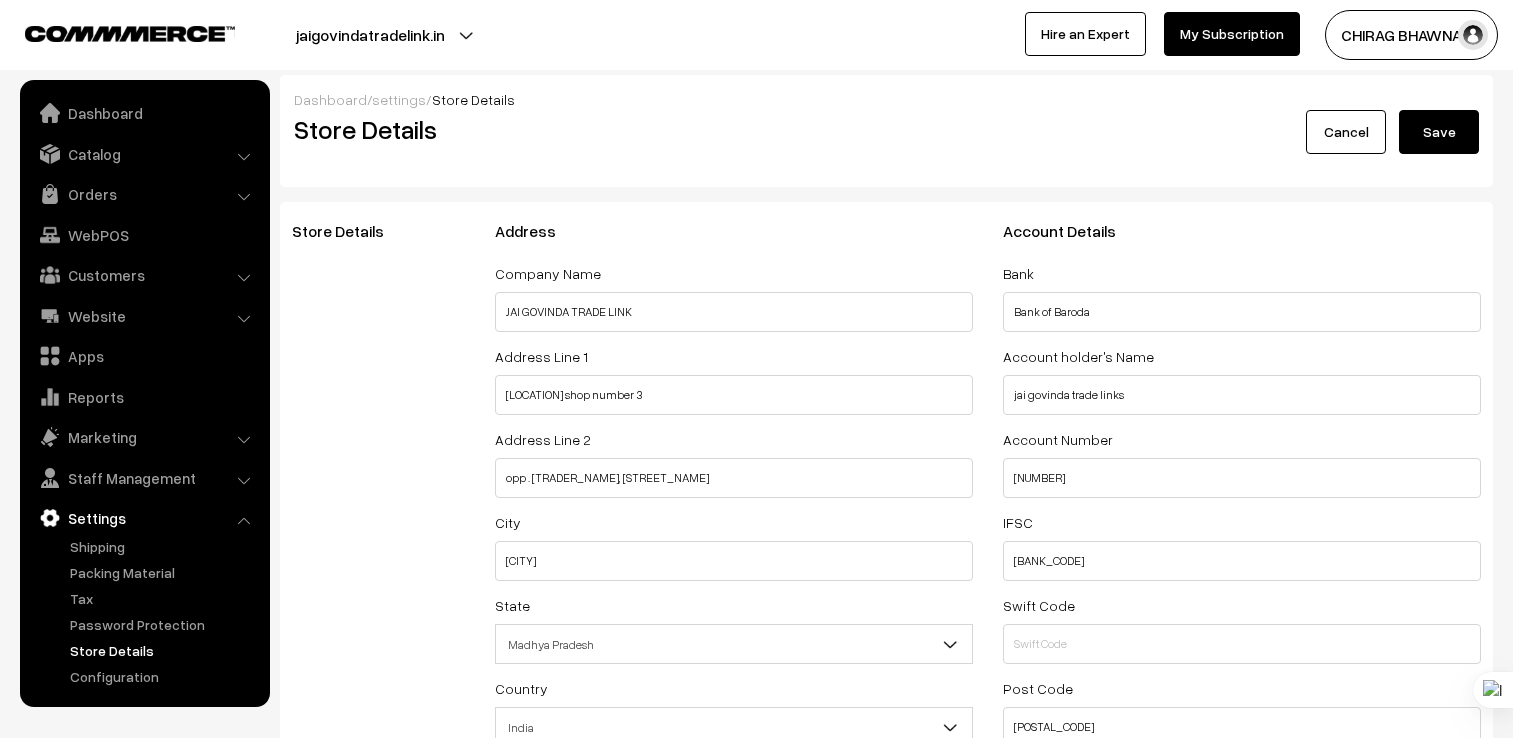 select on "99" 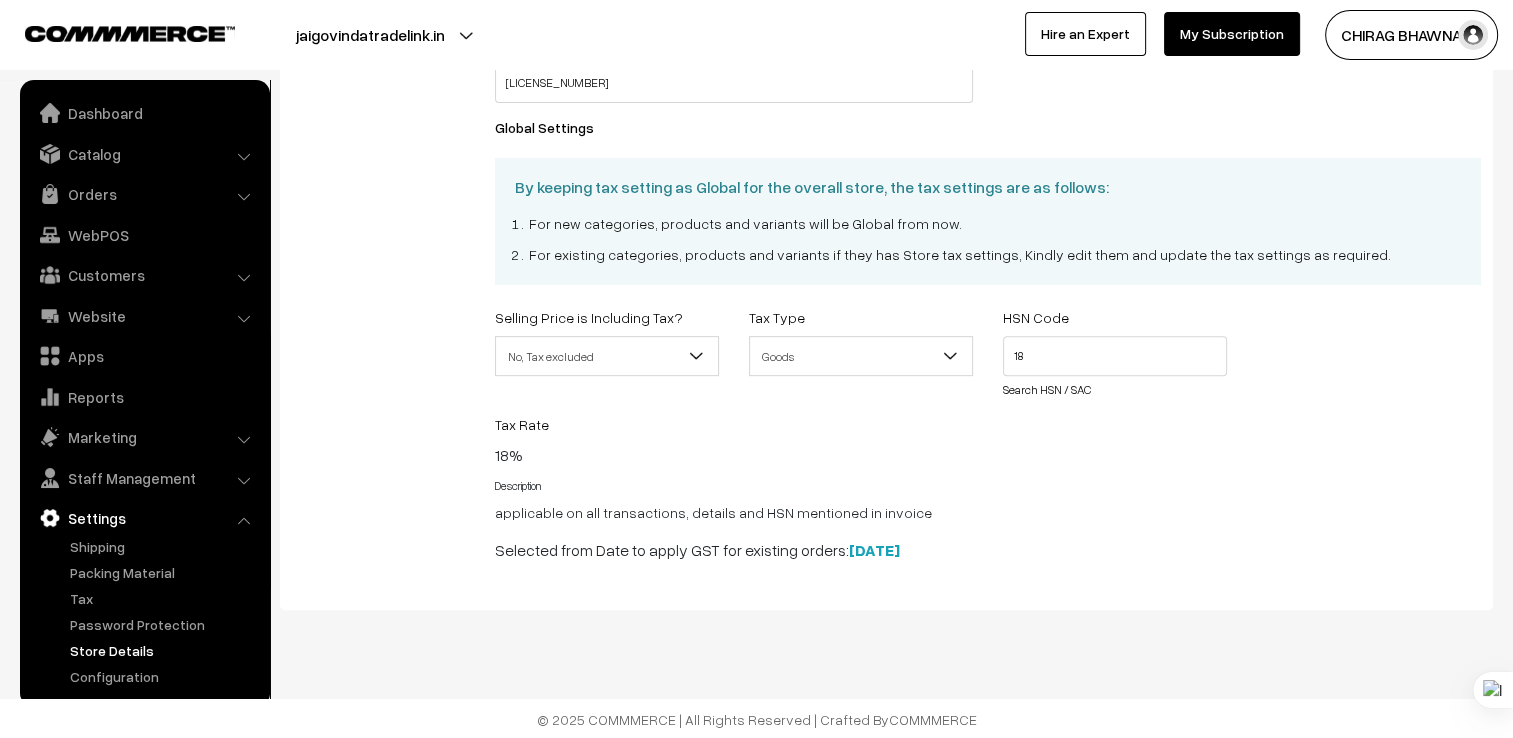 scroll, scrollTop: 788, scrollLeft: 0, axis: vertical 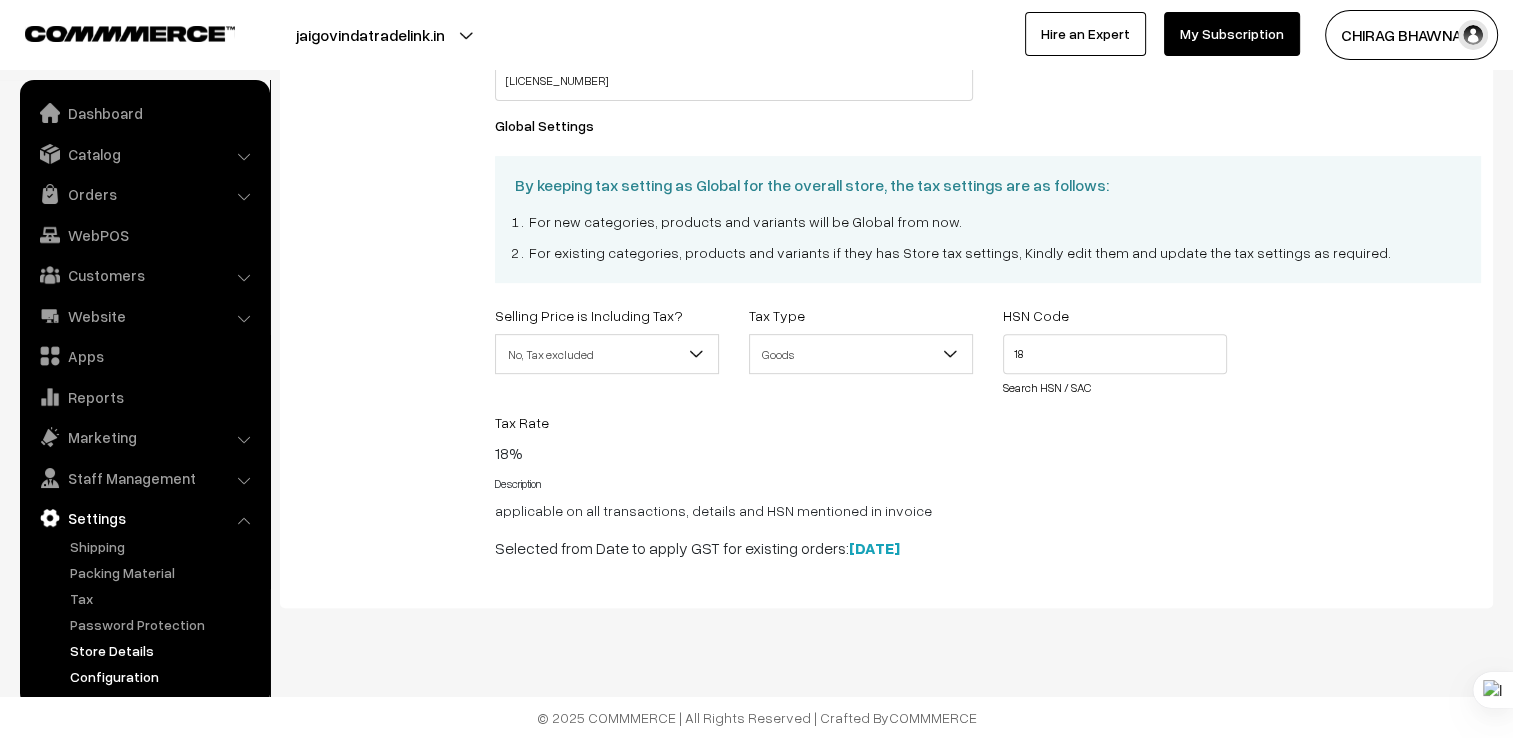 click on "Configuration" at bounding box center (164, 676) 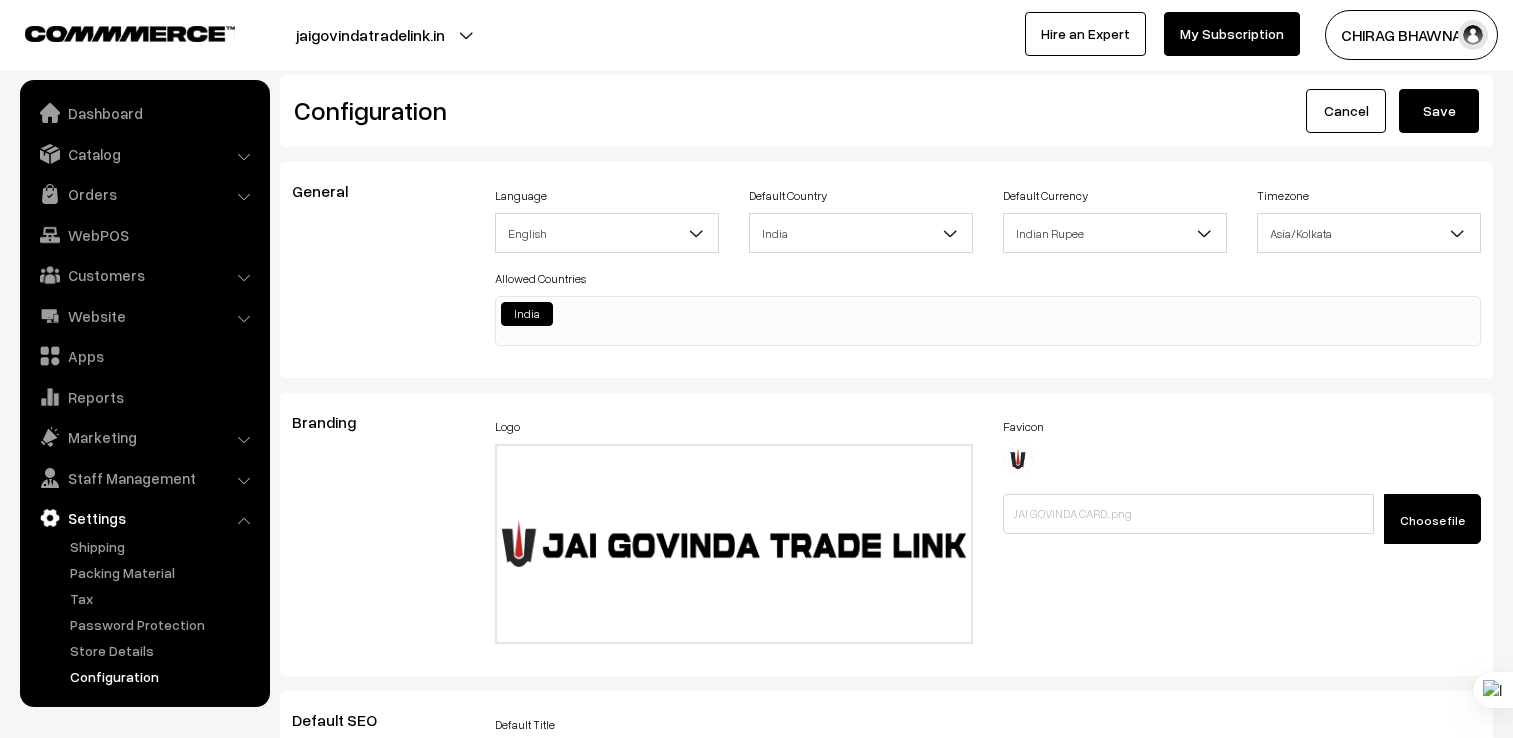 scroll, scrollTop: 2799, scrollLeft: 0, axis: vertical 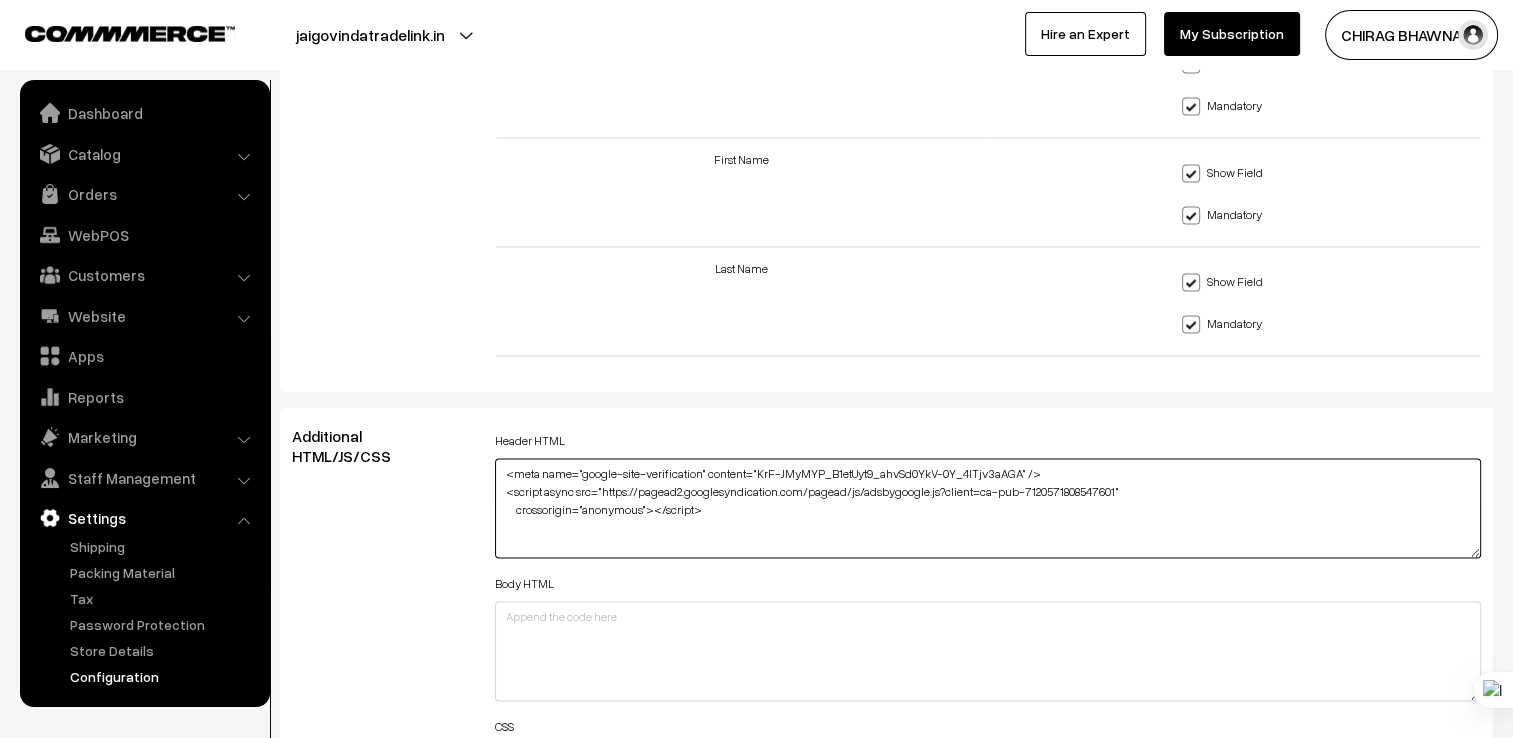 click on "<meta name="google-site-verification" content="KrF-JMyMYP_B1etUyt9_ahvSd0YkV-0Y_4lTjv3aAGA" />
<script async src="https://pagead2.googlesyndication.com/pagead/js/adsbygoogle.js?client=ca-pub-7120571808547601"
crossorigin="anonymous"></script>" at bounding box center [988, 508] 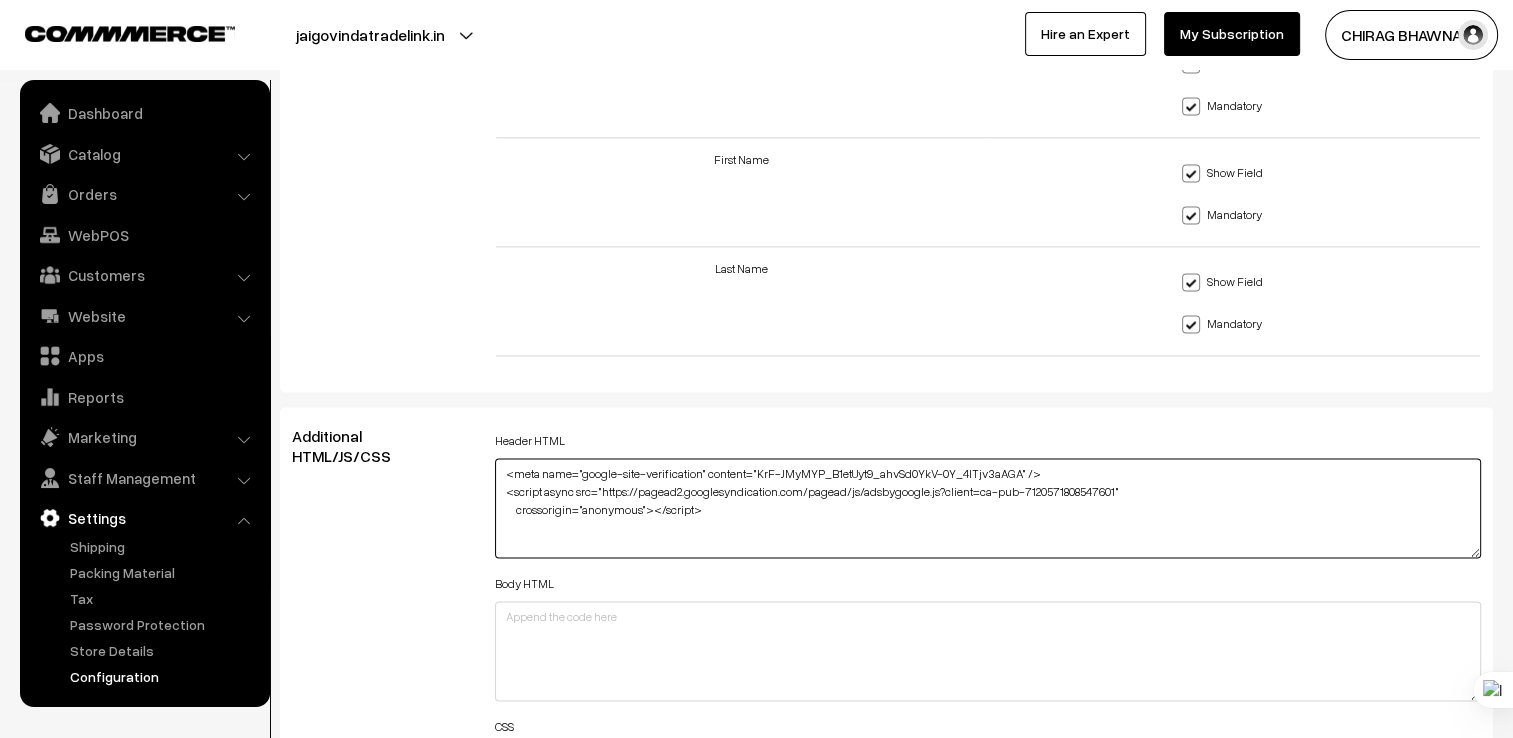 paste on "<meta name="msvalidate.01" content="1A67DD26F378FE4C7411040F7CCEF89A" />" 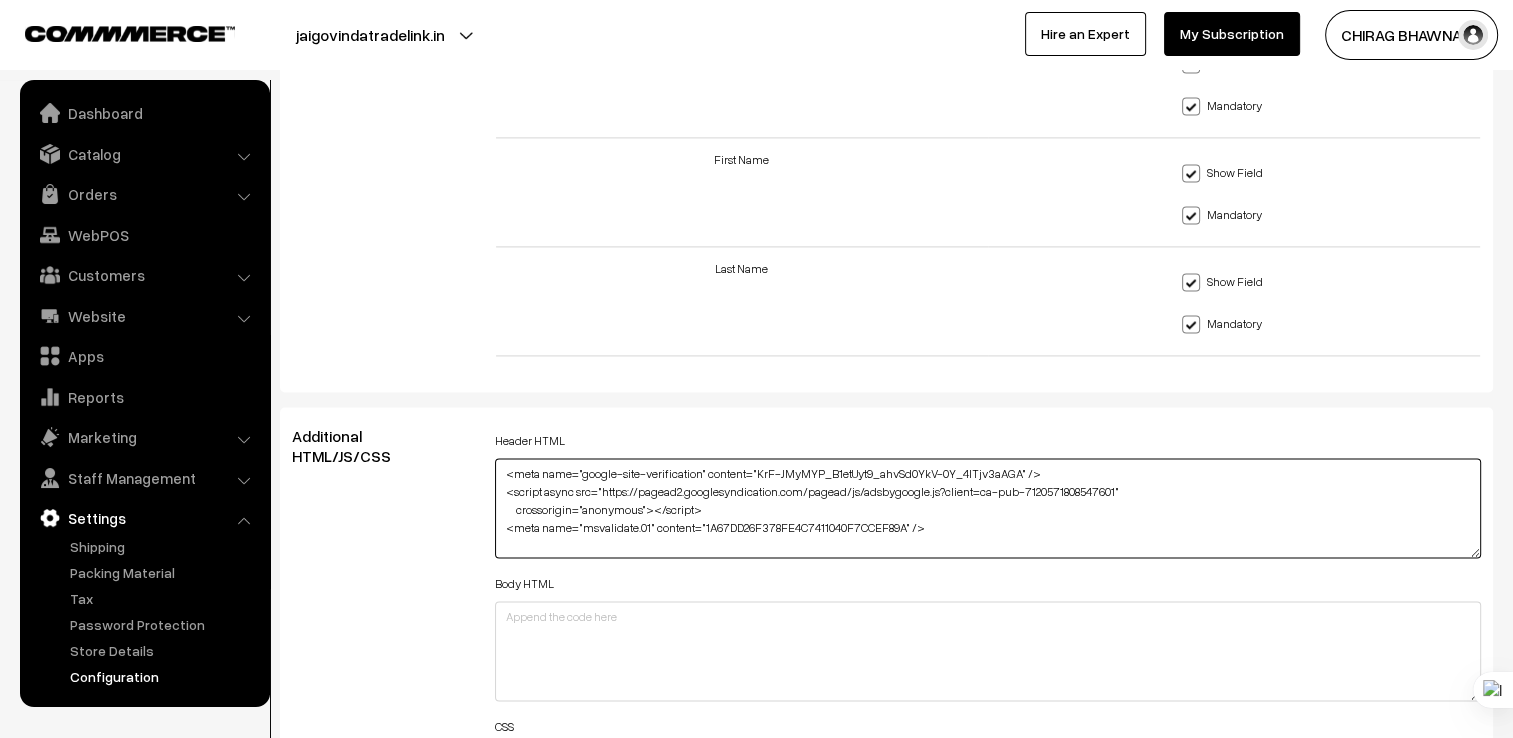 type on "<meta name="google-site-verification" content="KrF-JMyMYP_B1etUyt9_ahvSd0YkV-0Y_4lTjv3aAGA" />
<script async src="https://pagead2.googlesyndication.com/pagead/js/adsbygoogle.js?client=ca-pub-7120571808547601"
crossorigin="anonymous"></script>
<meta name="msvalidate.01" content="1A67DD26F378FE4C7411040F7CCEF89A" />" 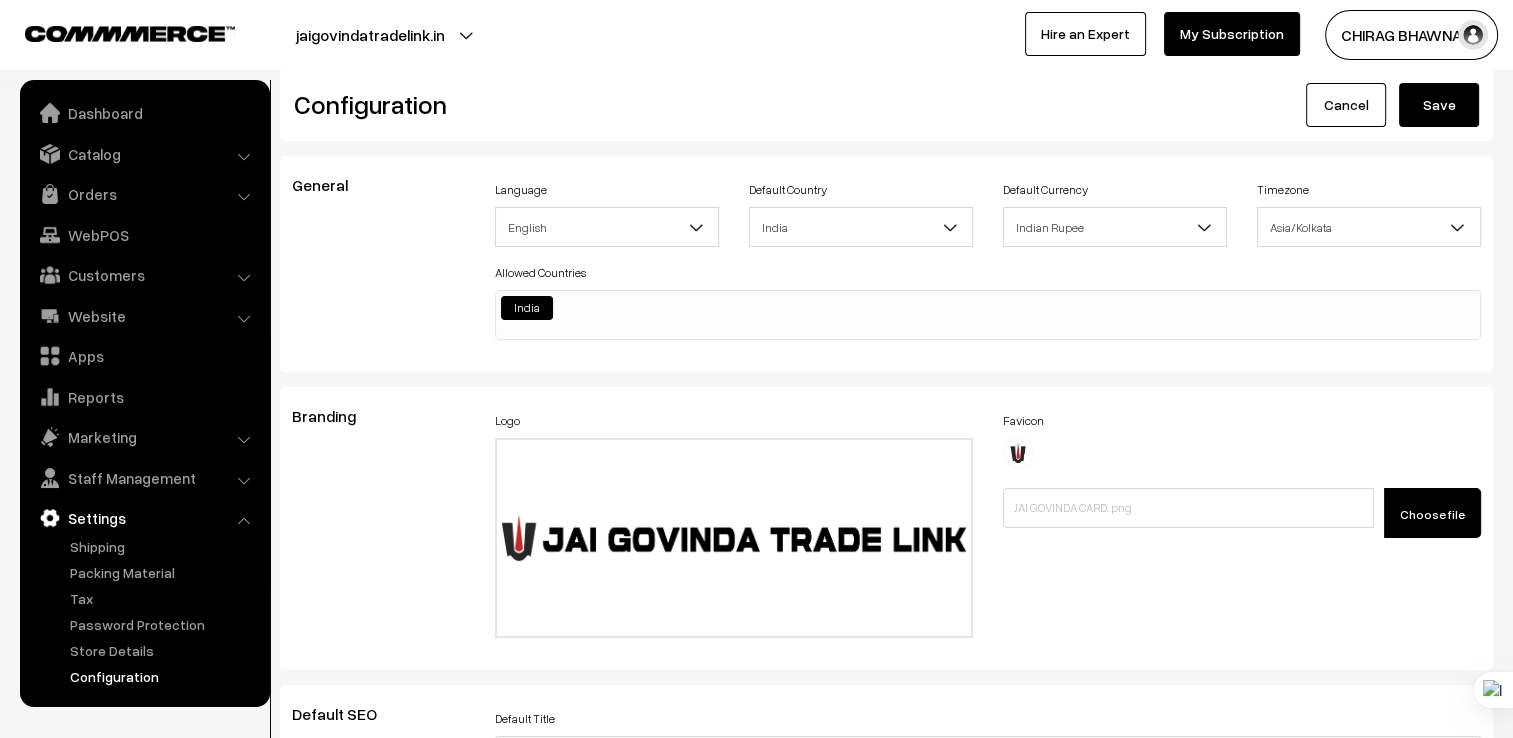 scroll, scrollTop: 0, scrollLeft: 0, axis: both 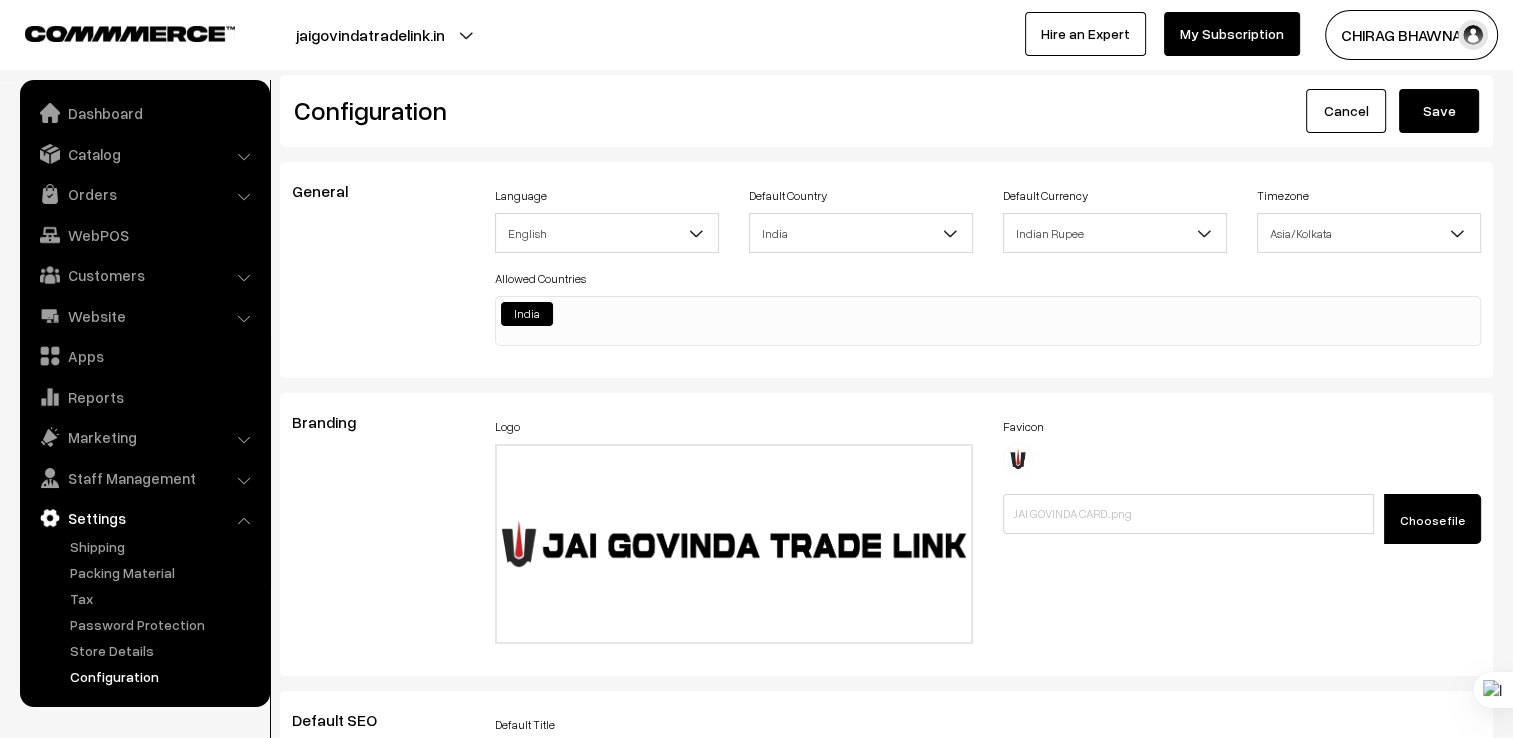 click on "Save" at bounding box center [1439, 111] 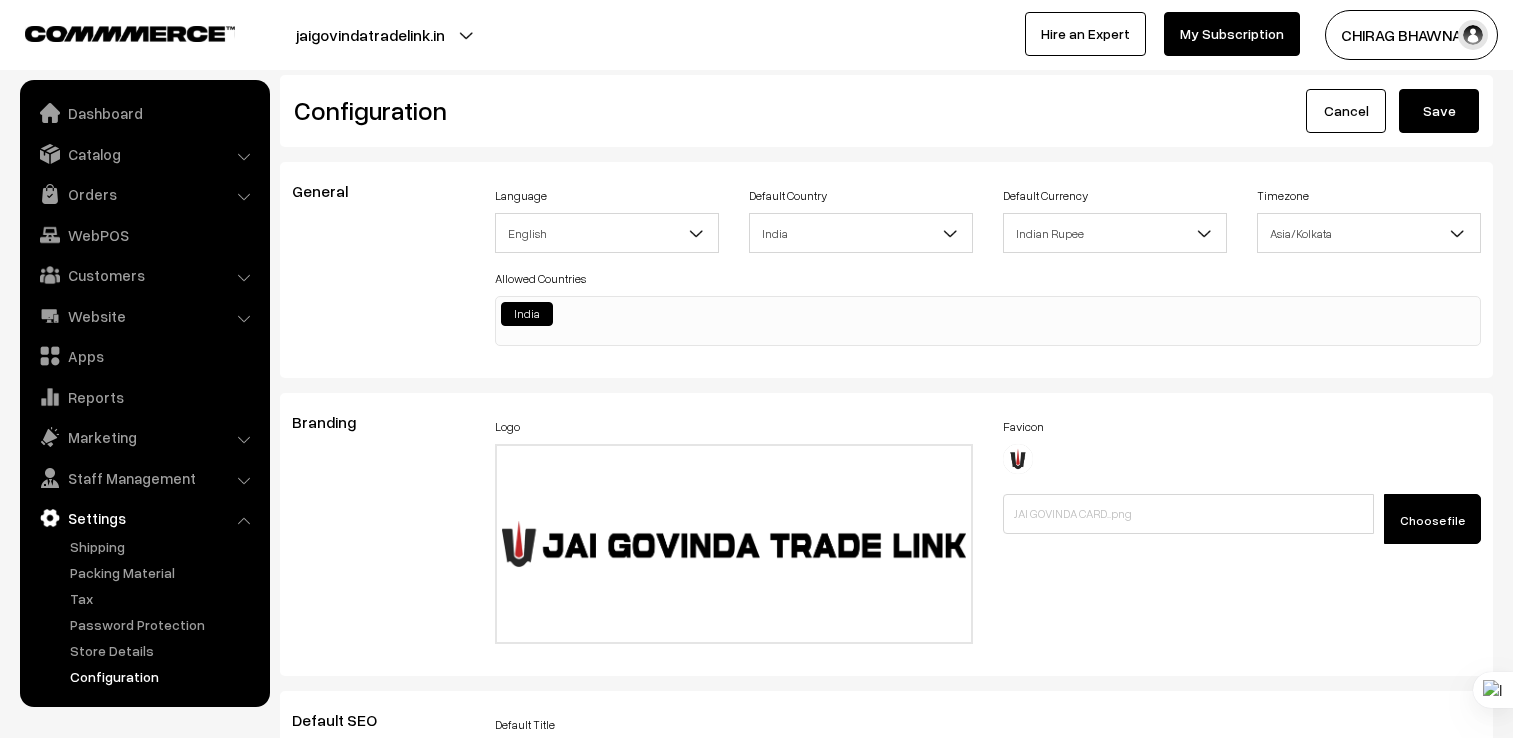 scroll, scrollTop: 0, scrollLeft: 0, axis: both 